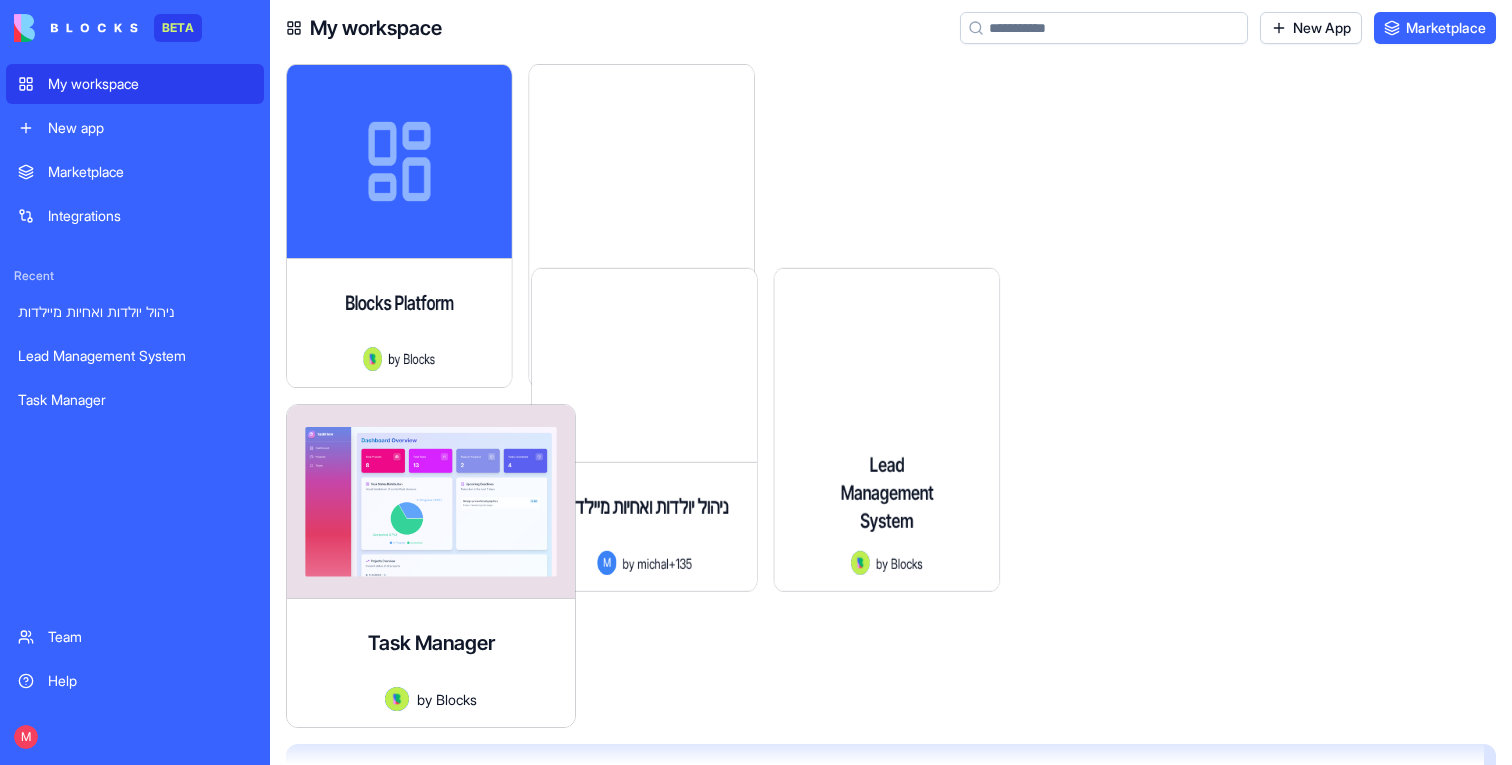 scroll, scrollTop: 0, scrollLeft: 0, axis: both 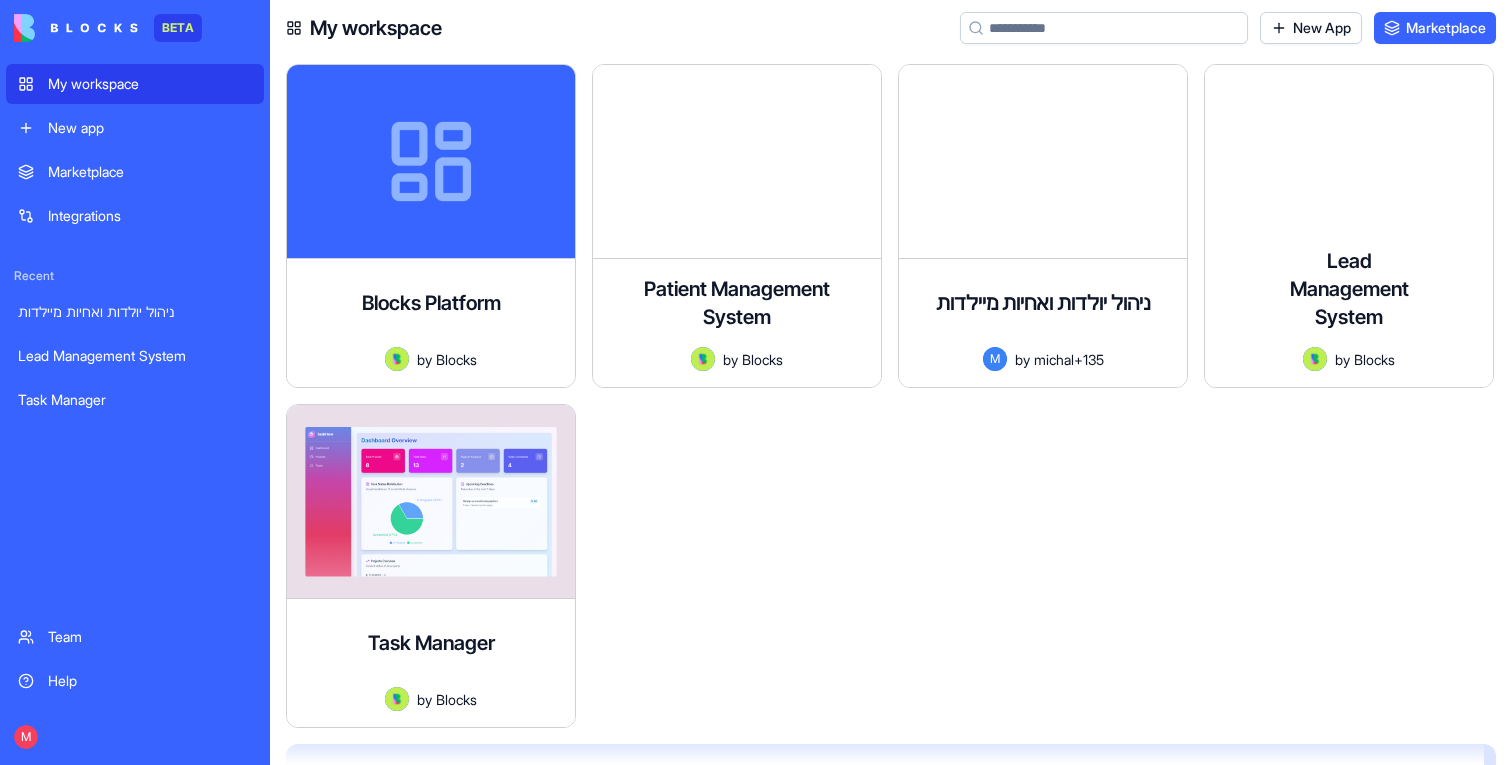 click on "Team" at bounding box center [135, 637] 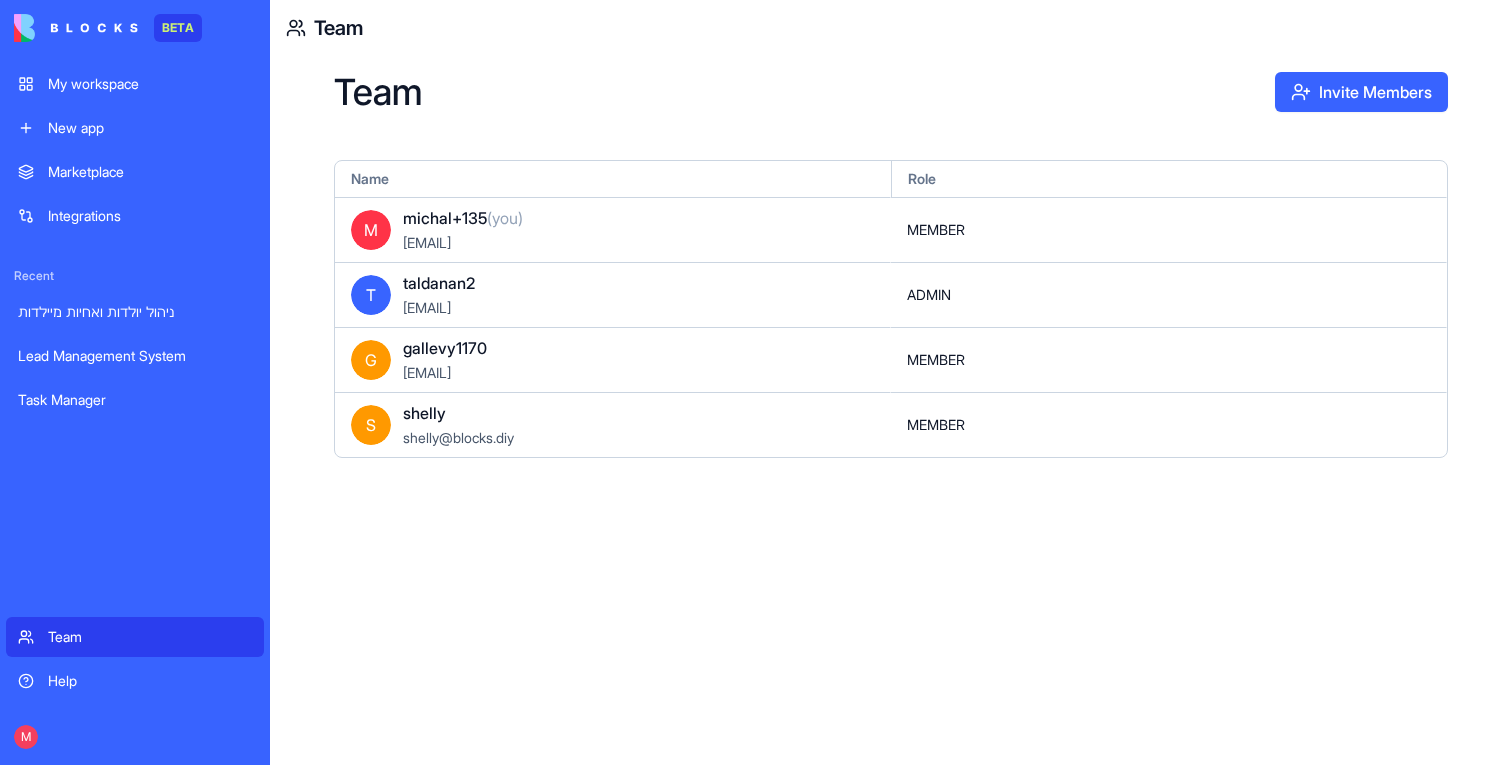 click on "Invite Members" at bounding box center [1361, 92] 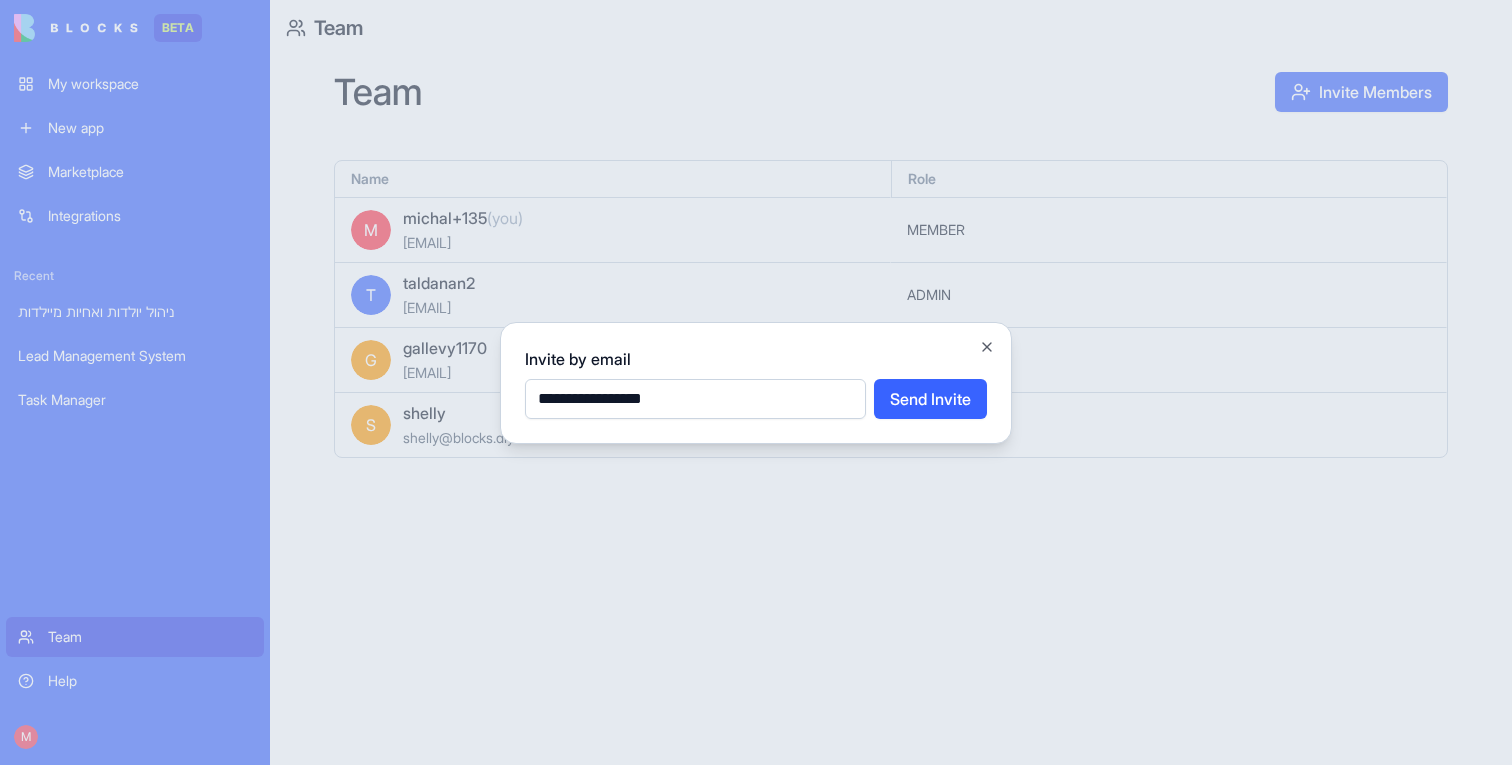 type on "**********" 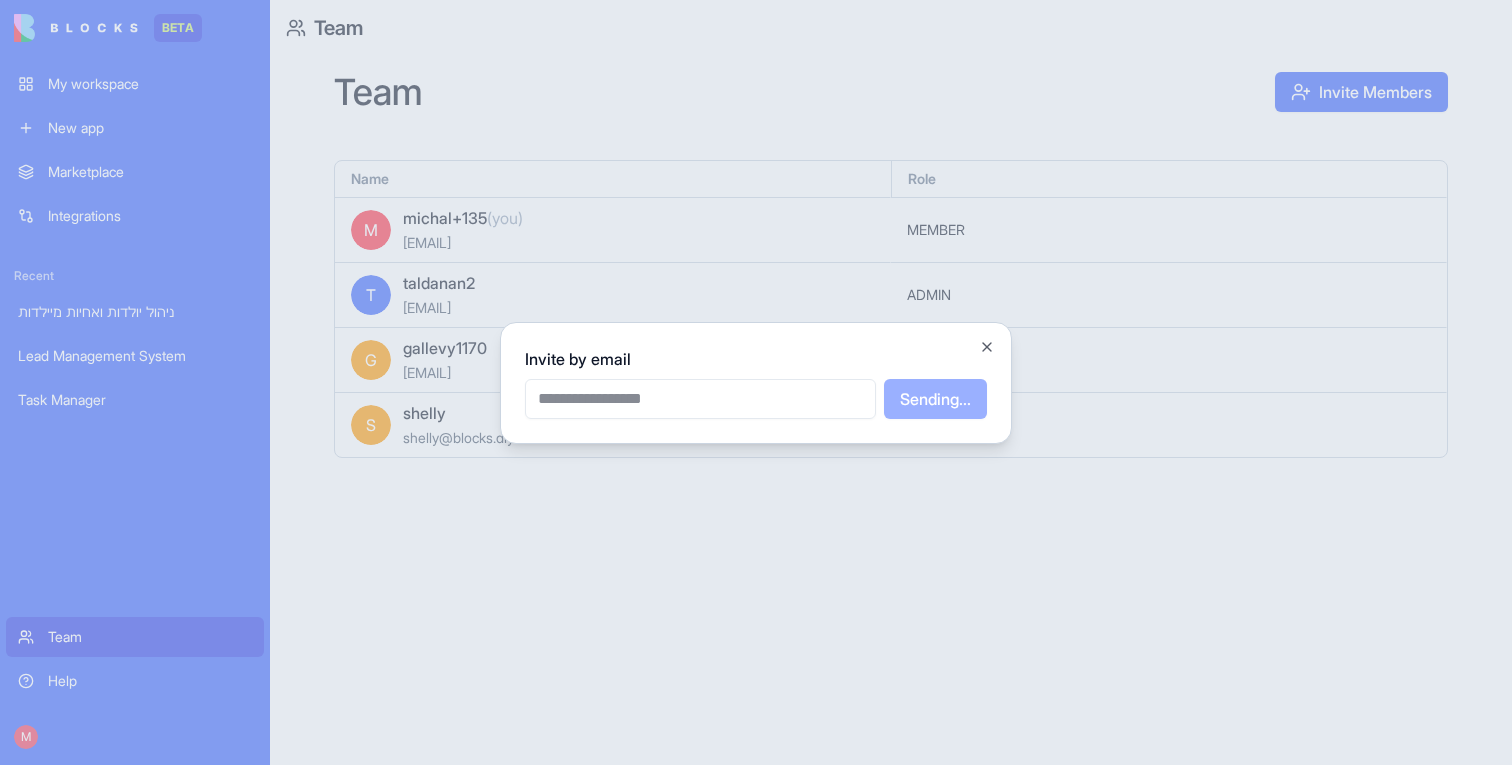 type 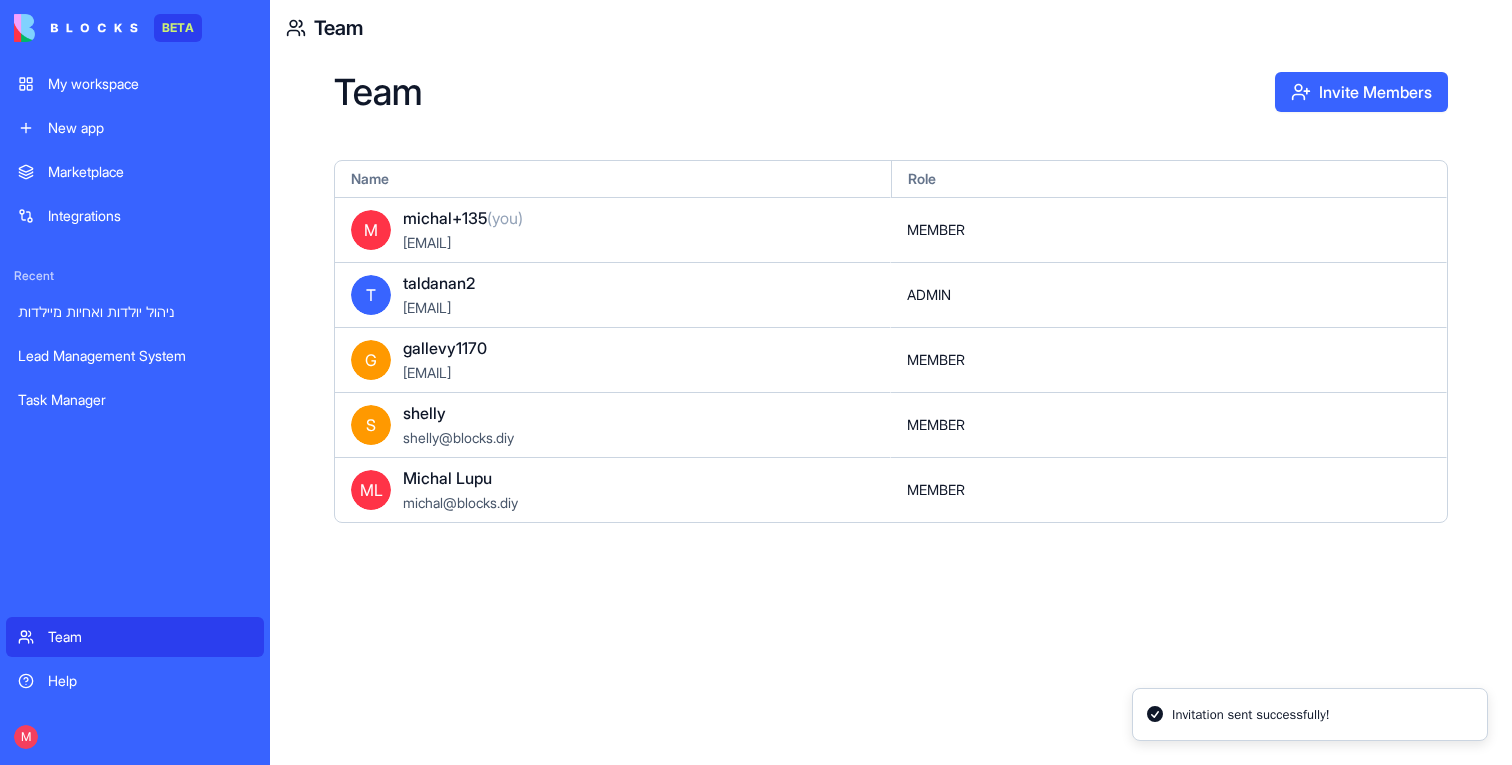click on "My workspace" at bounding box center [150, 84] 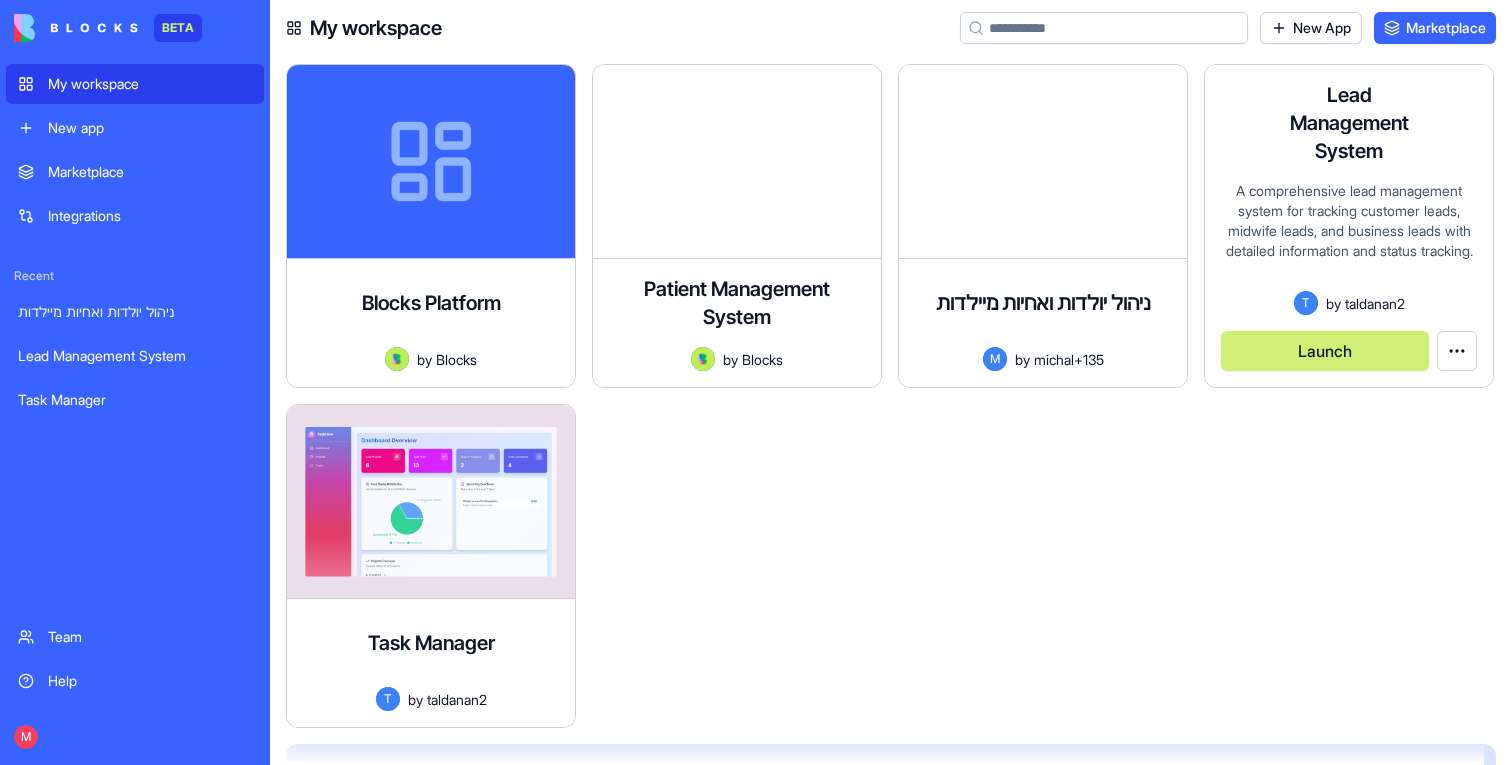 click on "Launch" at bounding box center (1325, 351) 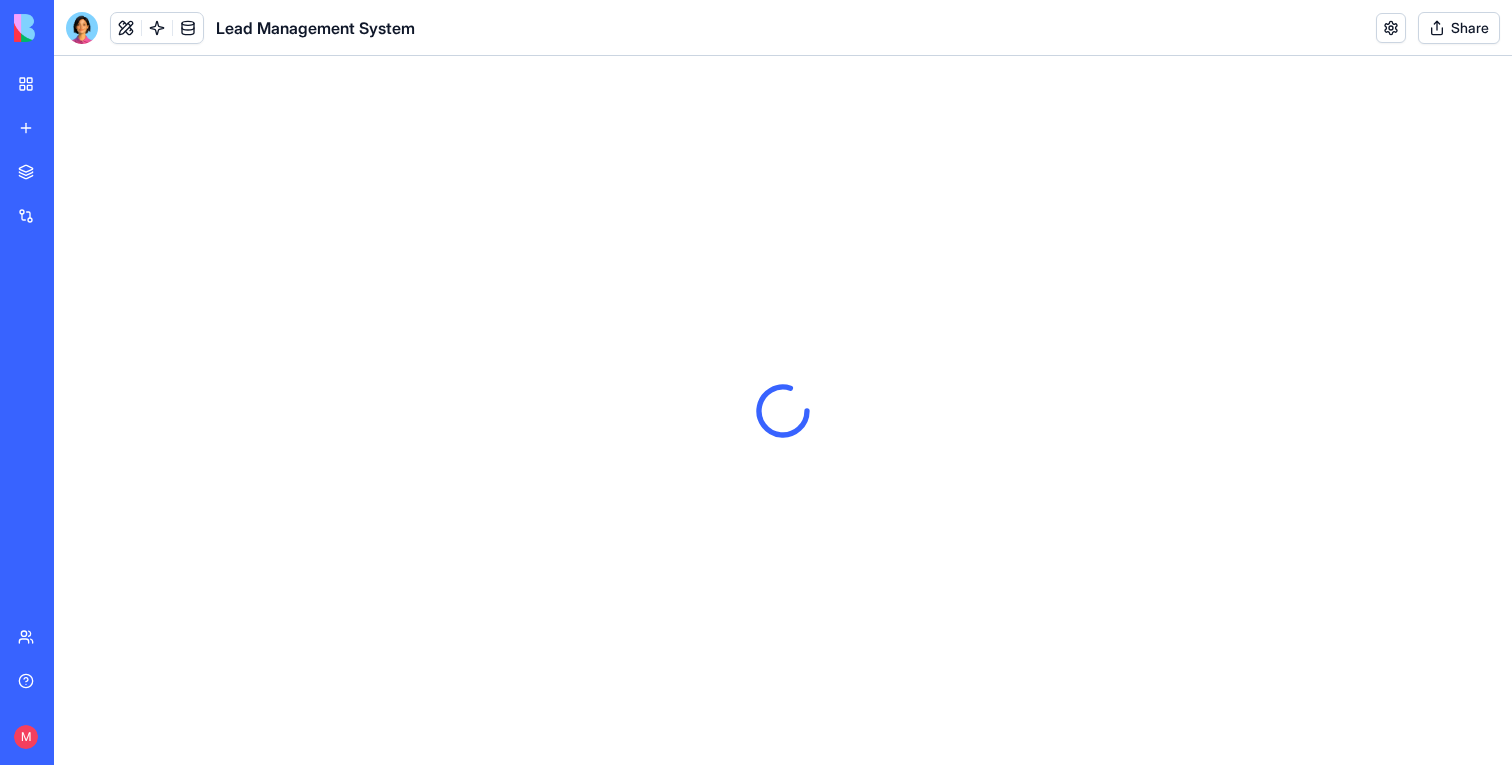 scroll, scrollTop: 0, scrollLeft: 0, axis: both 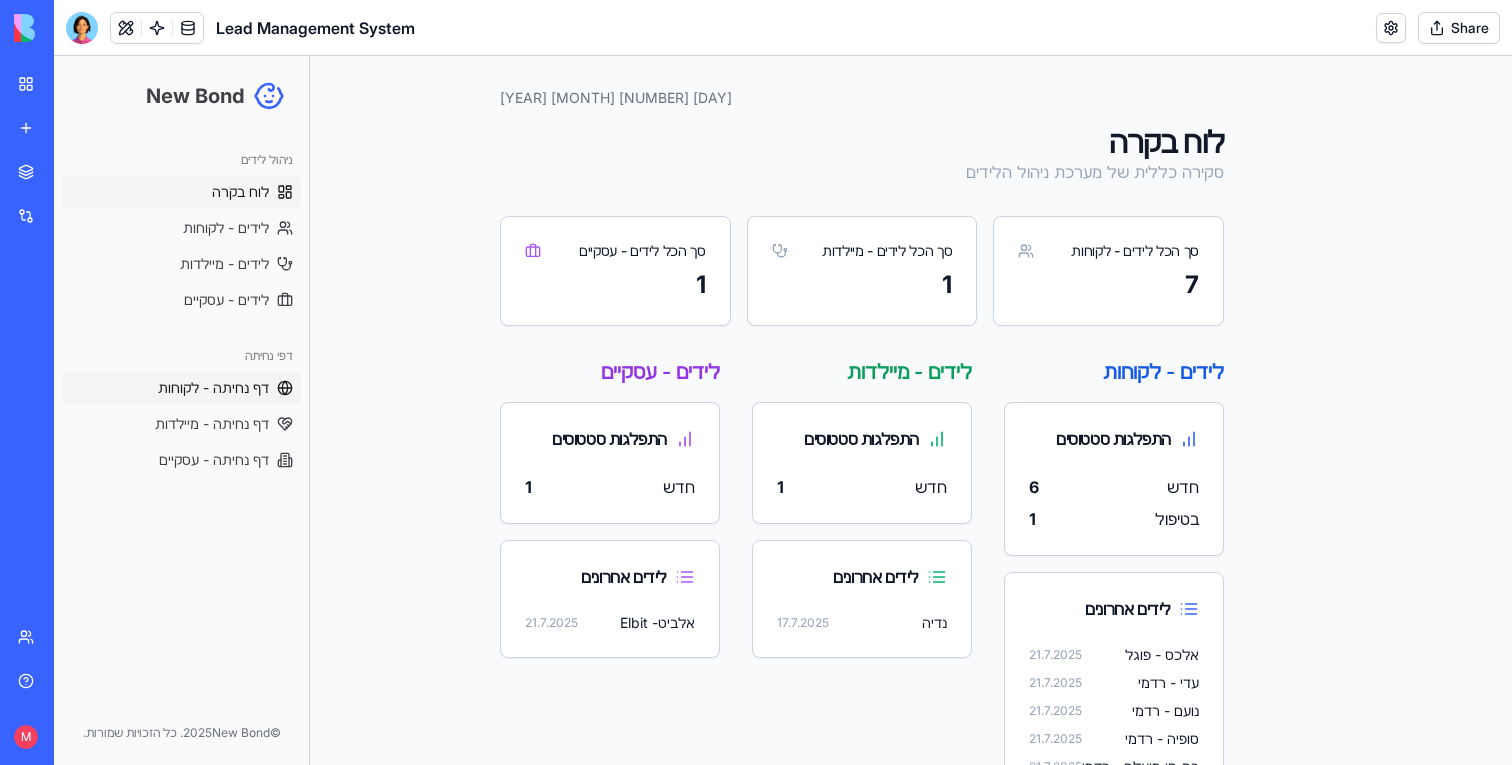 click on "דף נחיתה - לקוחות" at bounding box center [181, 388] 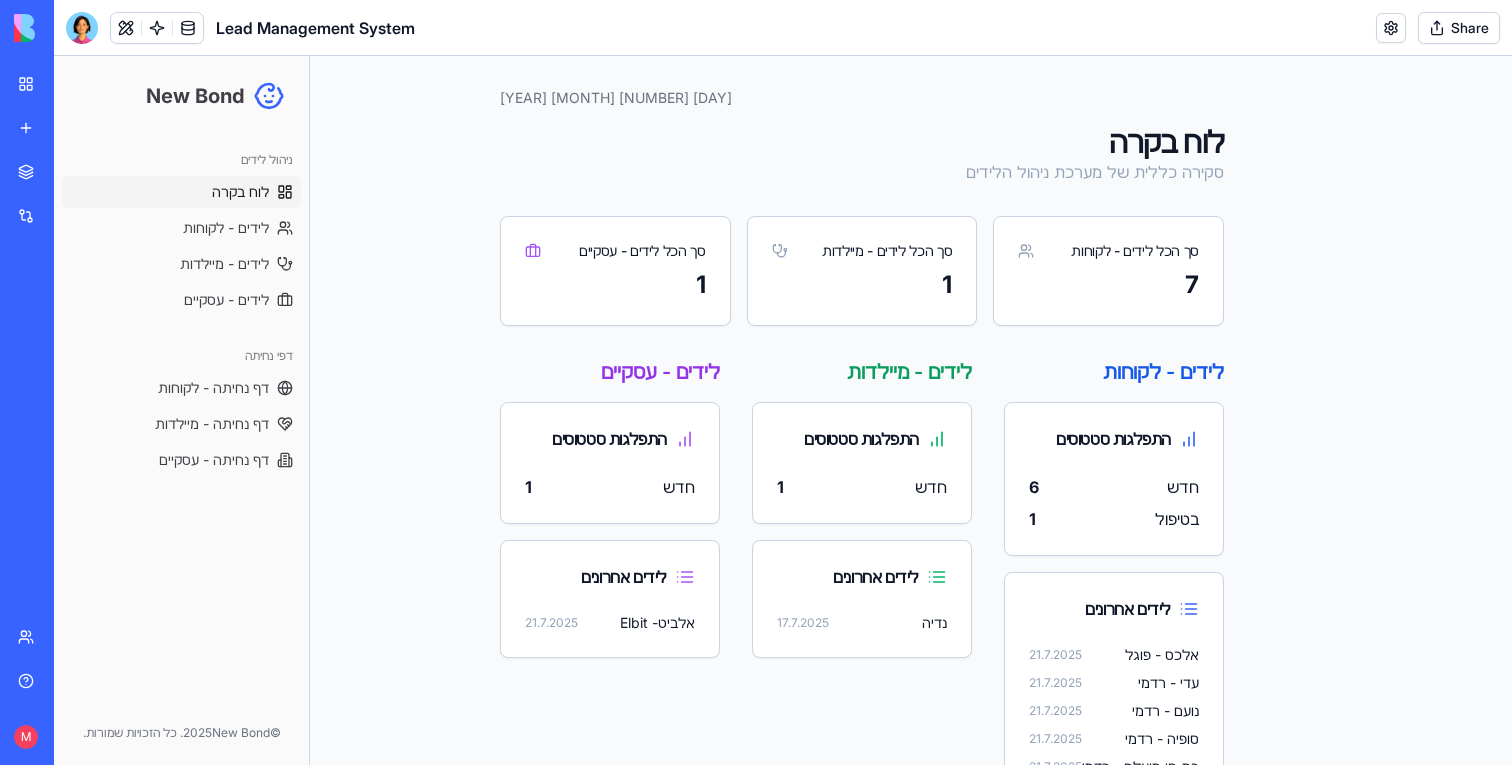 click on "My workspace" at bounding box center [46, 84] 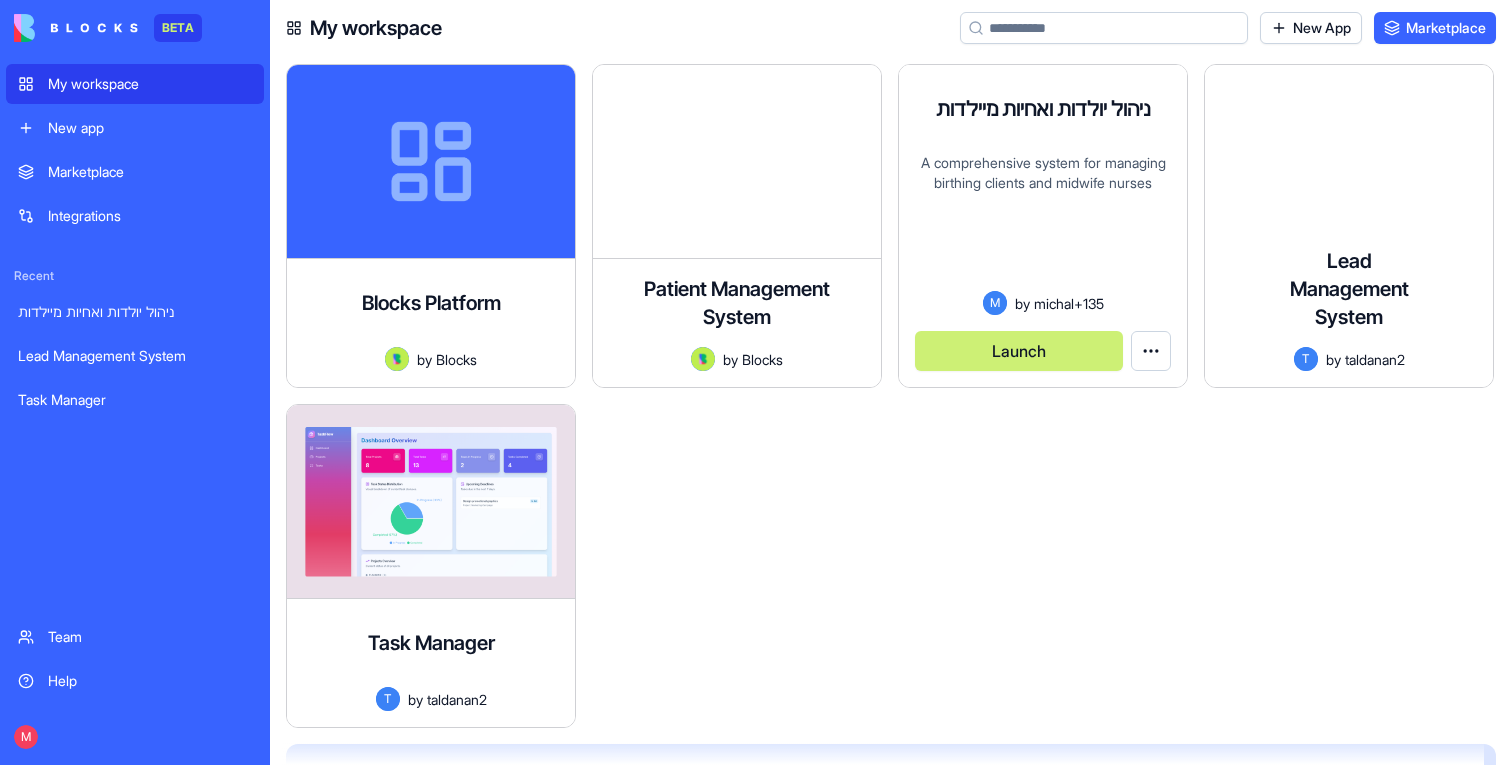 click on "Launch" at bounding box center [1019, 351] 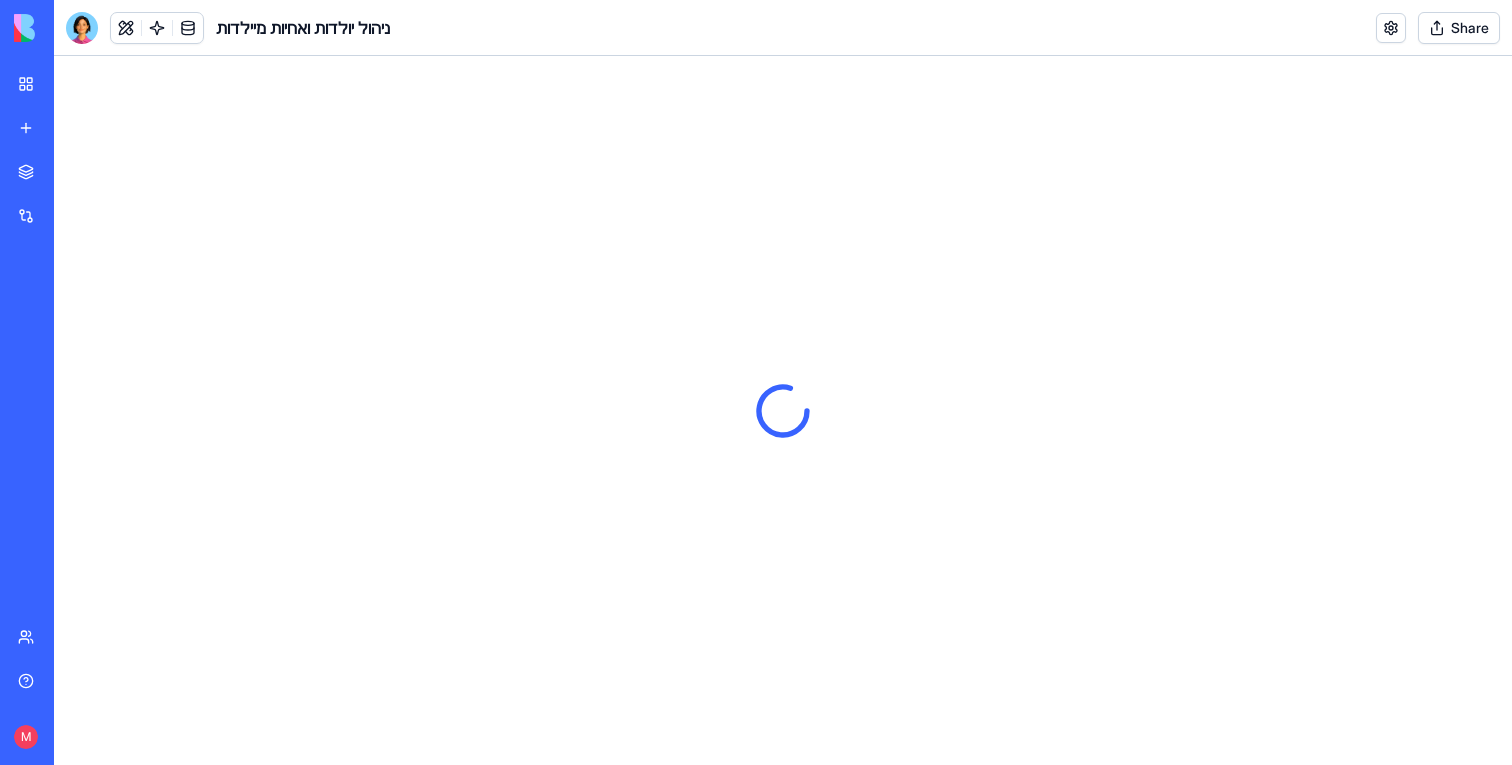 scroll, scrollTop: 0, scrollLeft: 0, axis: both 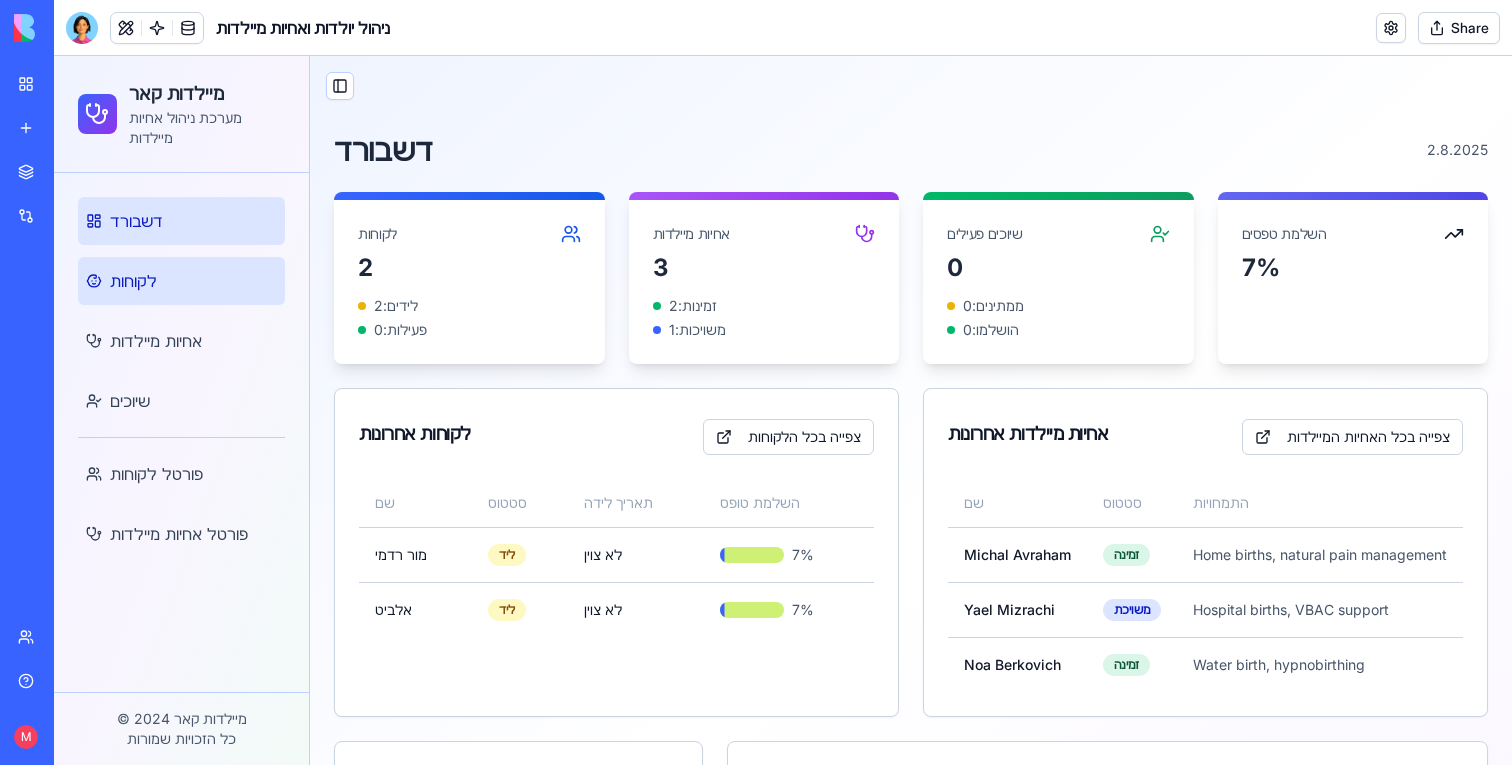 click on "לקוחות" at bounding box center (133, 281) 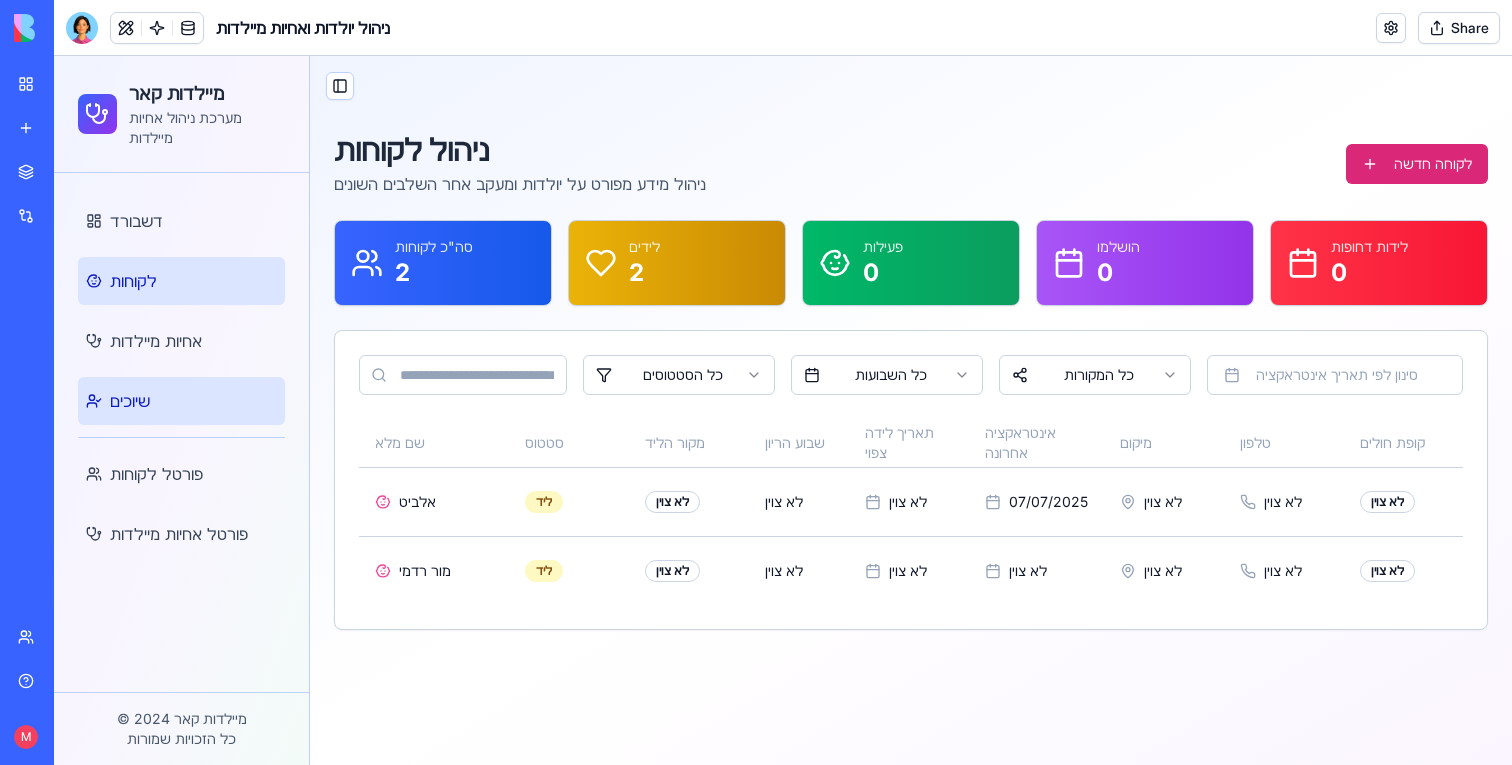 click on "שיוכים" at bounding box center [181, 401] 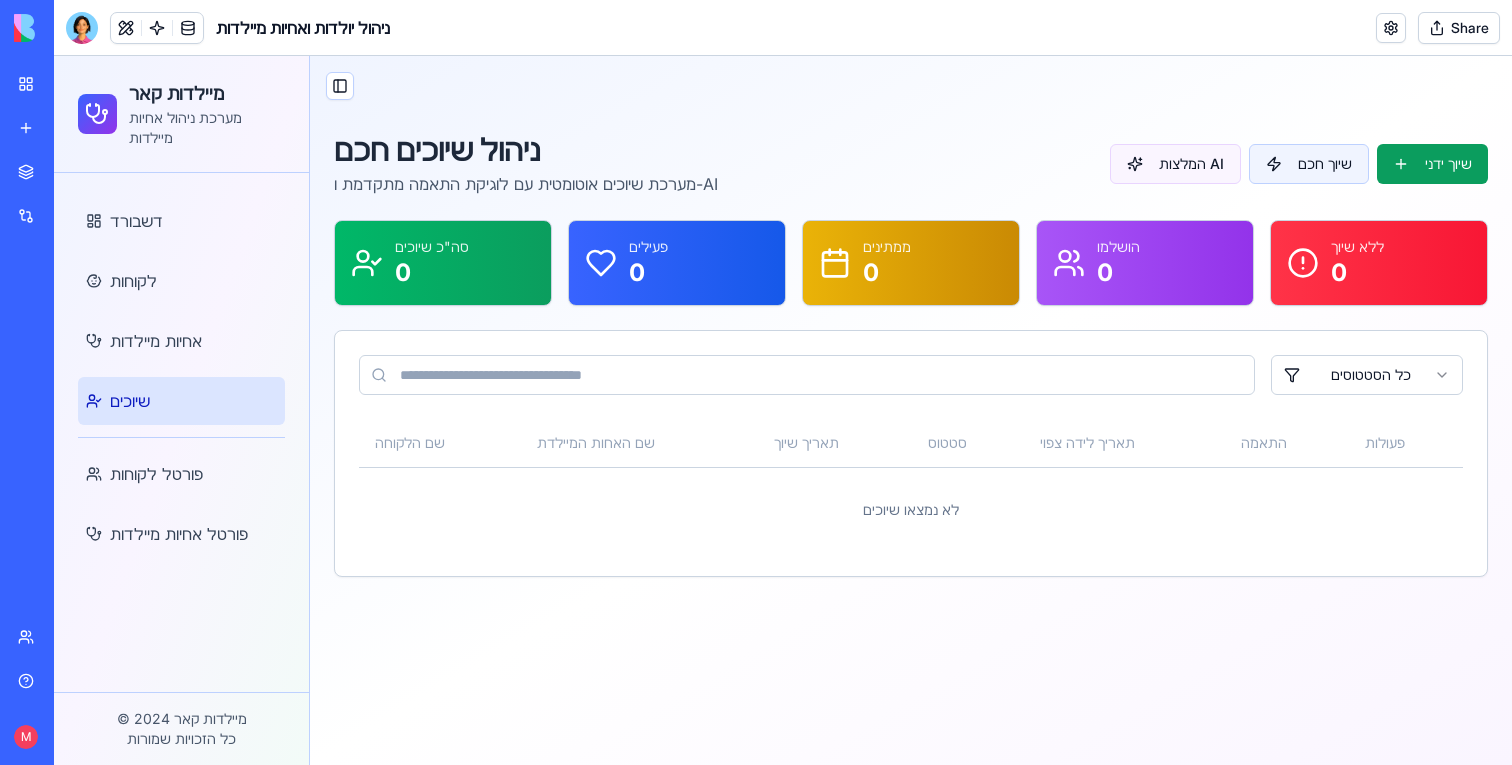 click on "דשבורד לקוחות אחיות מיילדות שיוכים פורטל לקוחות פורטל אחיות מיילדות" at bounding box center [181, 377] 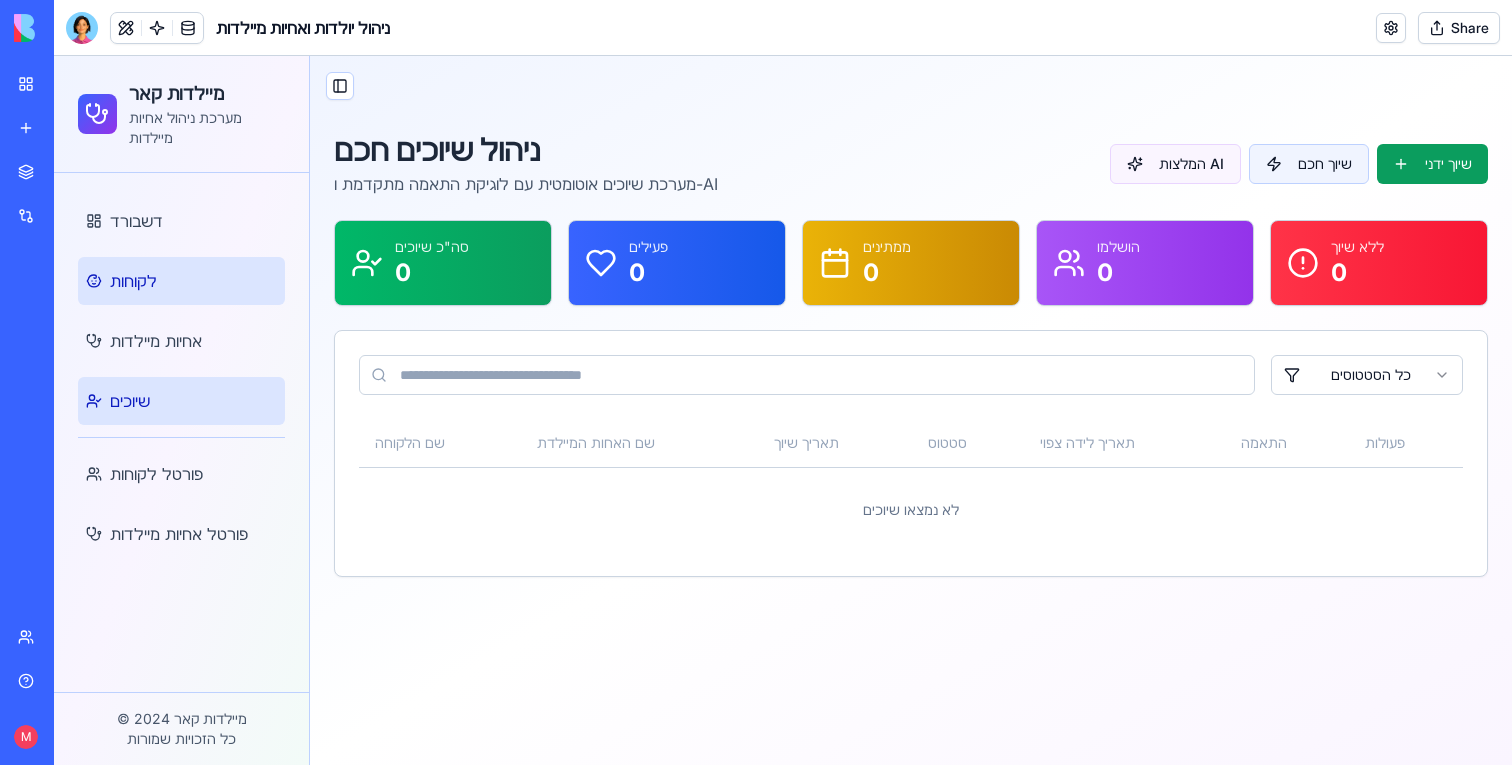 click on "לקוחות" at bounding box center (181, 281) 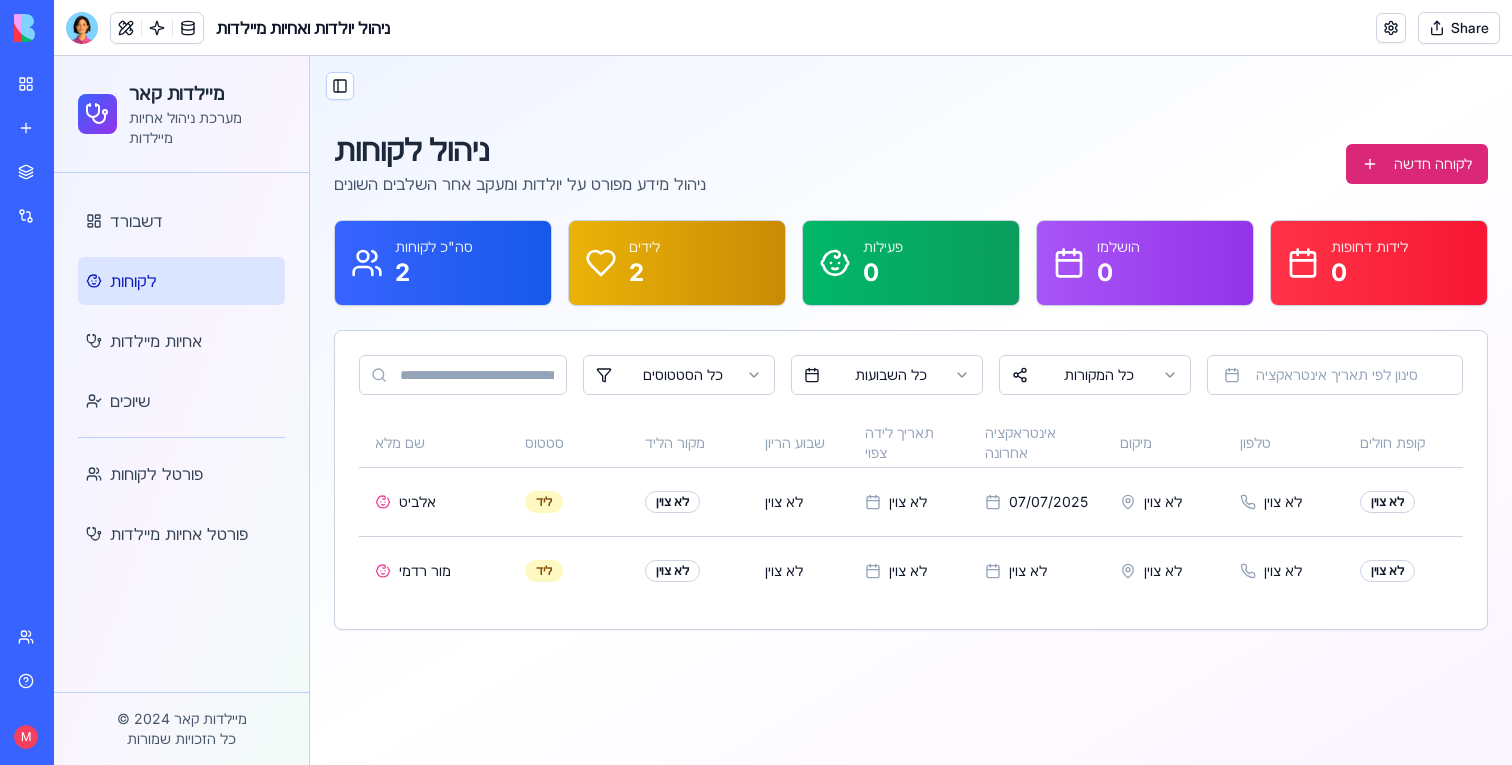 click at bounding box center (157, 28) 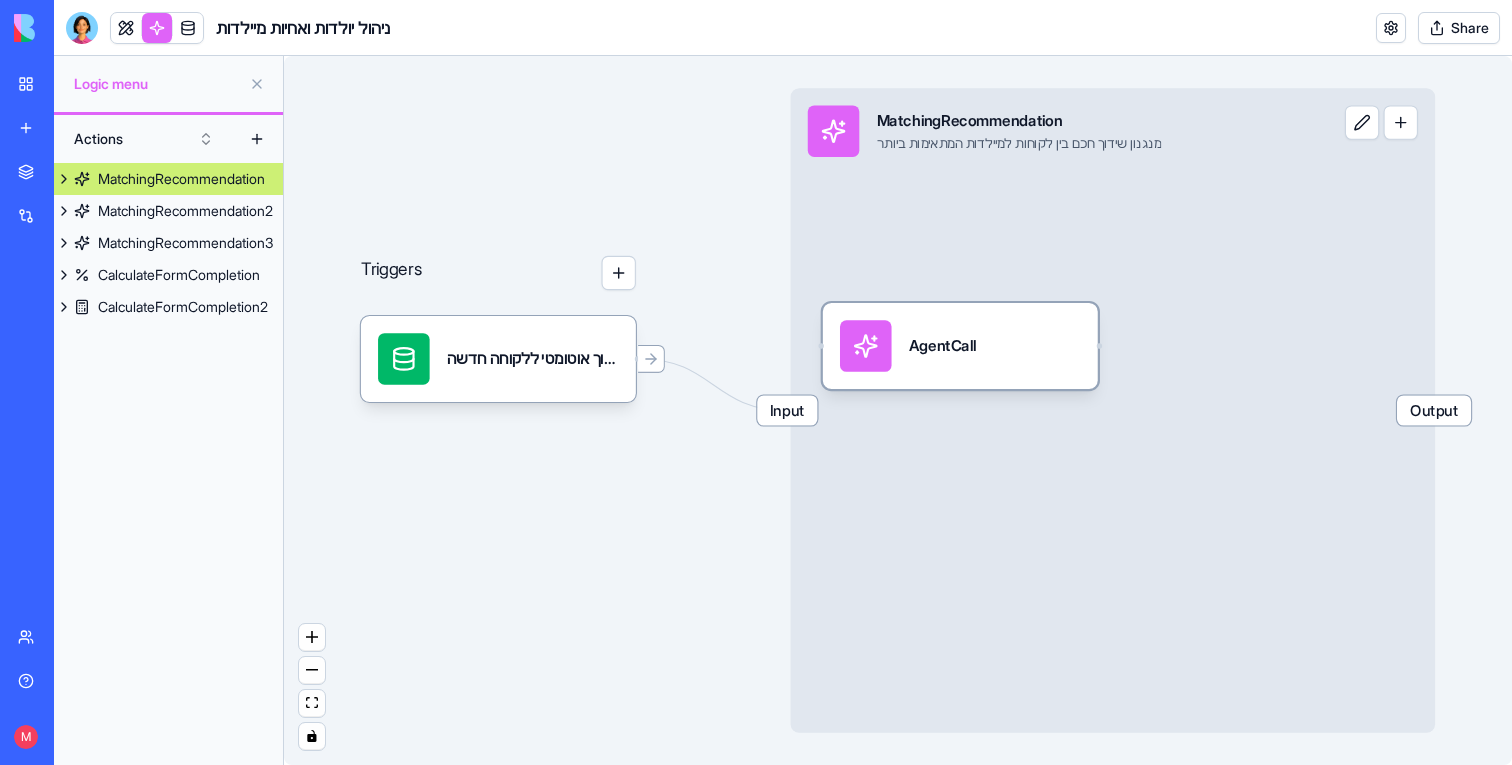 click on "AgentCall" at bounding box center [960, 346] 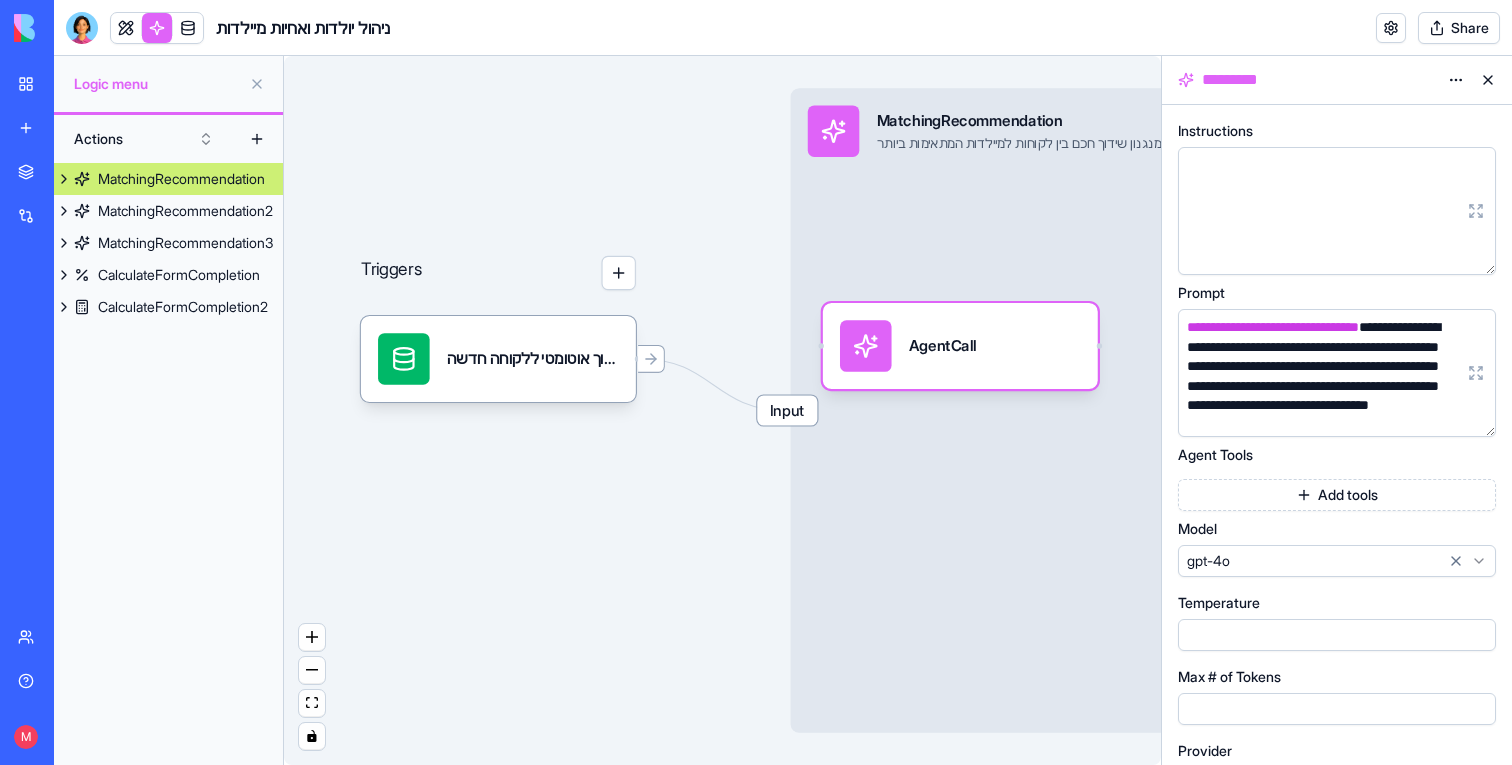 click on "MatchingRecommendation" at bounding box center [181, 179] 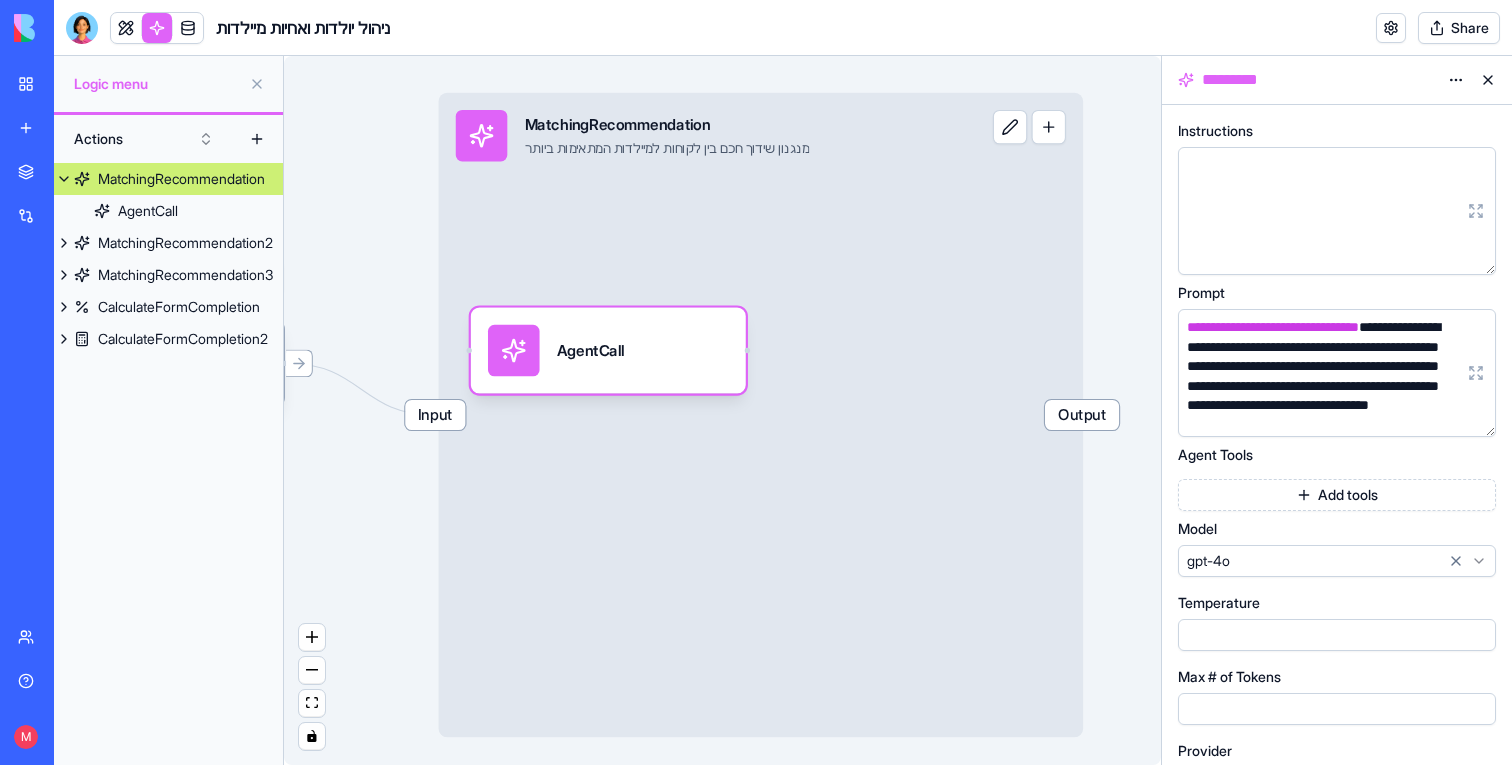 click at bounding box center (1010, 127) 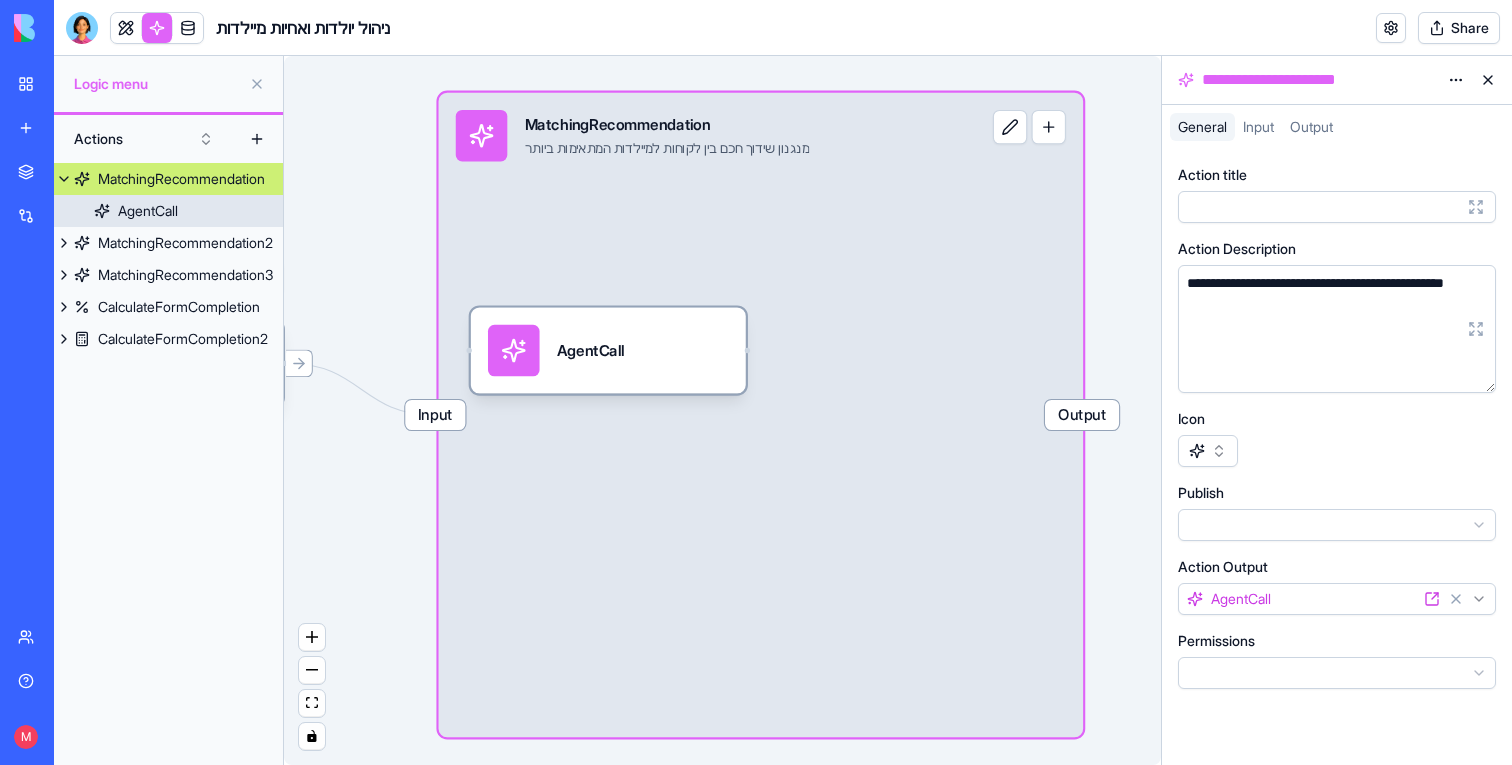 click on "AgentCall" at bounding box center (608, 351) 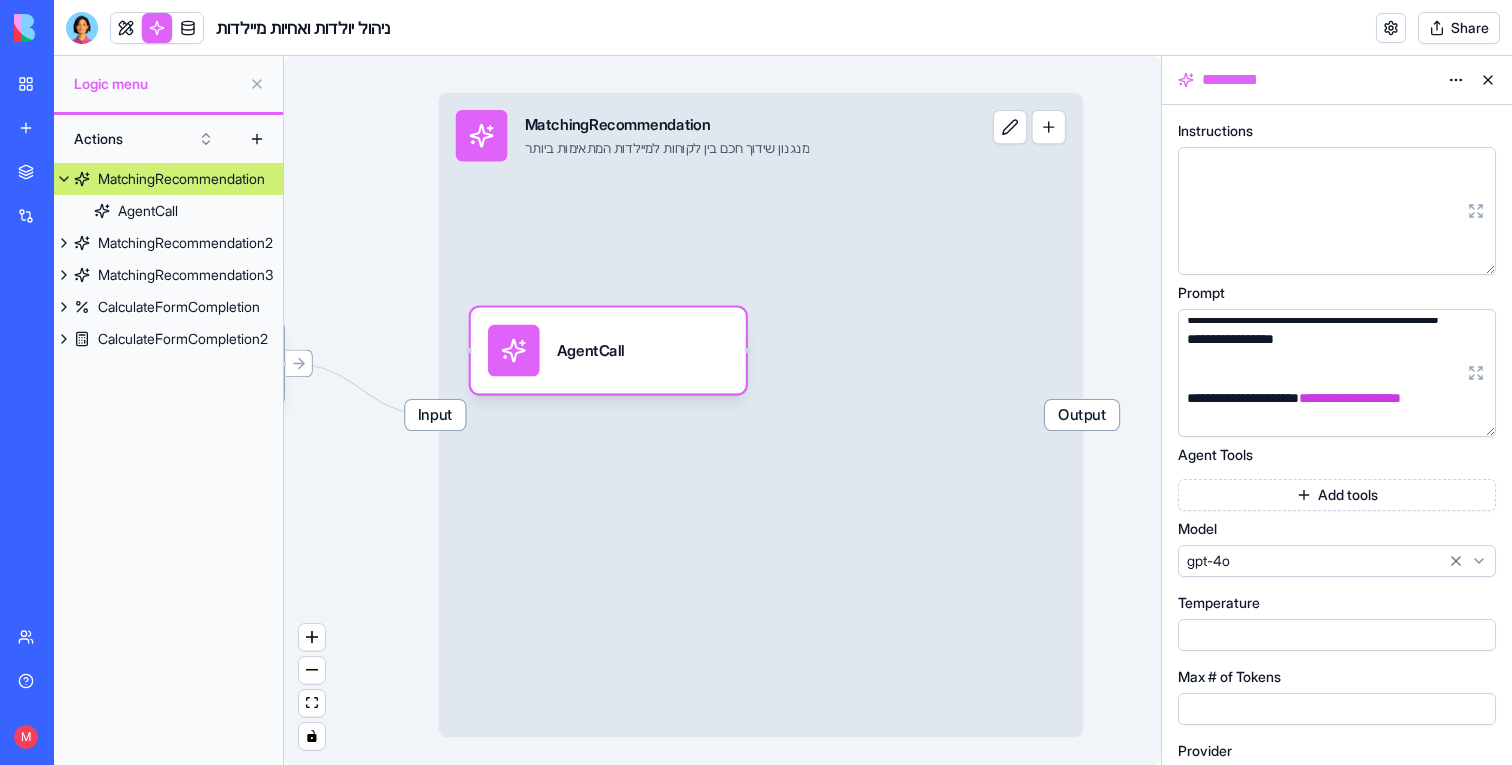 scroll, scrollTop: 0, scrollLeft: 0, axis: both 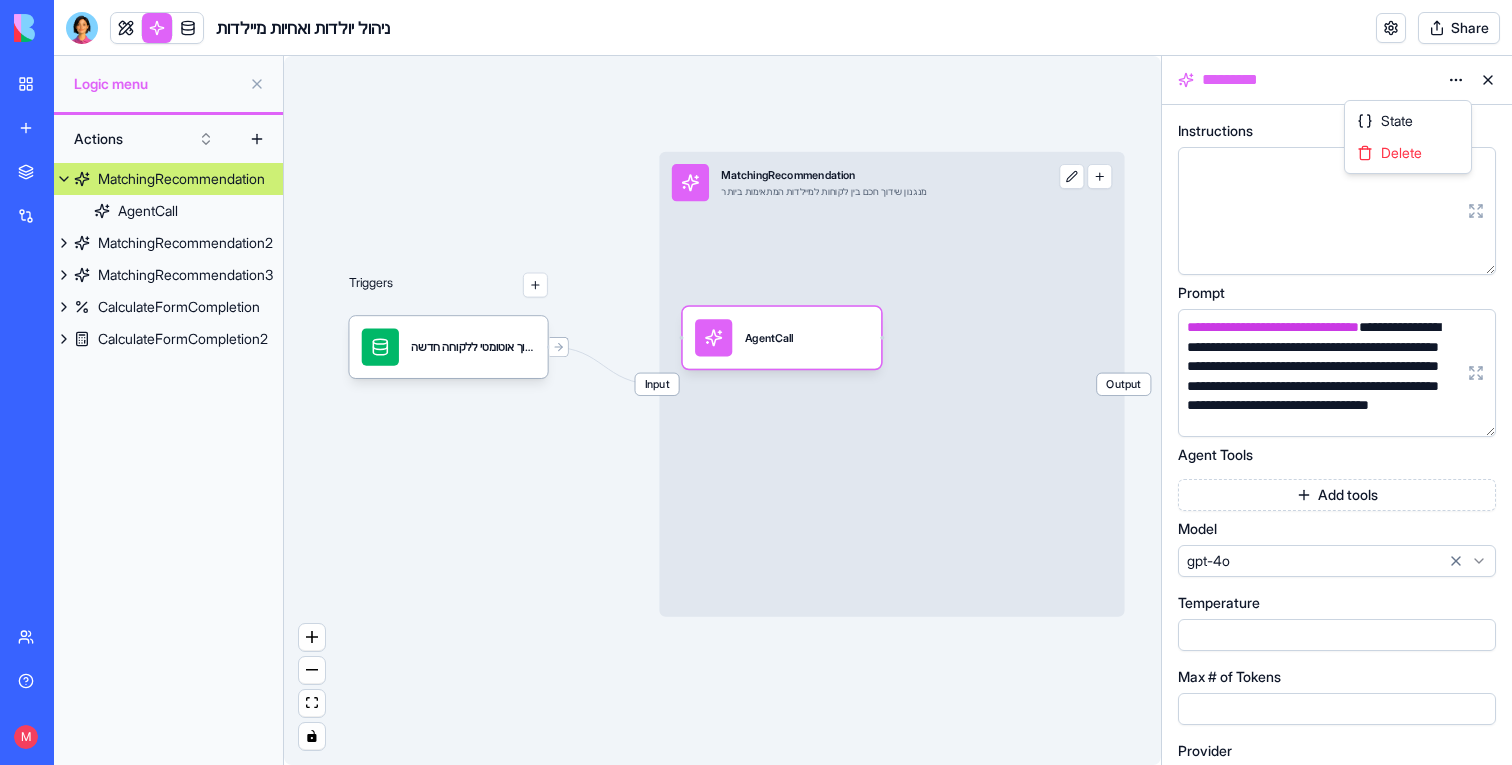 click on "**********" at bounding box center (756, 382) 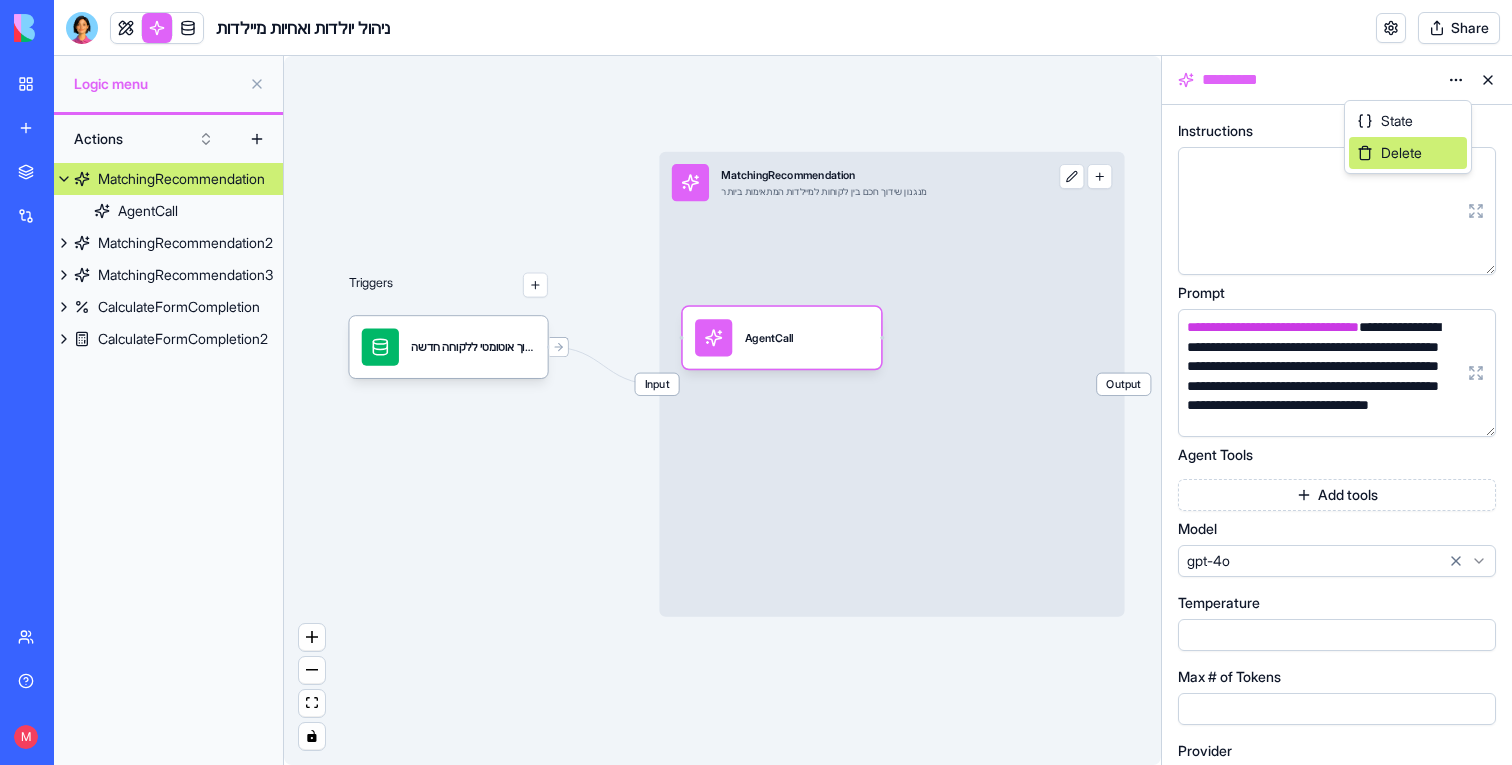 click on "Delete" at bounding box center [1401, 153] 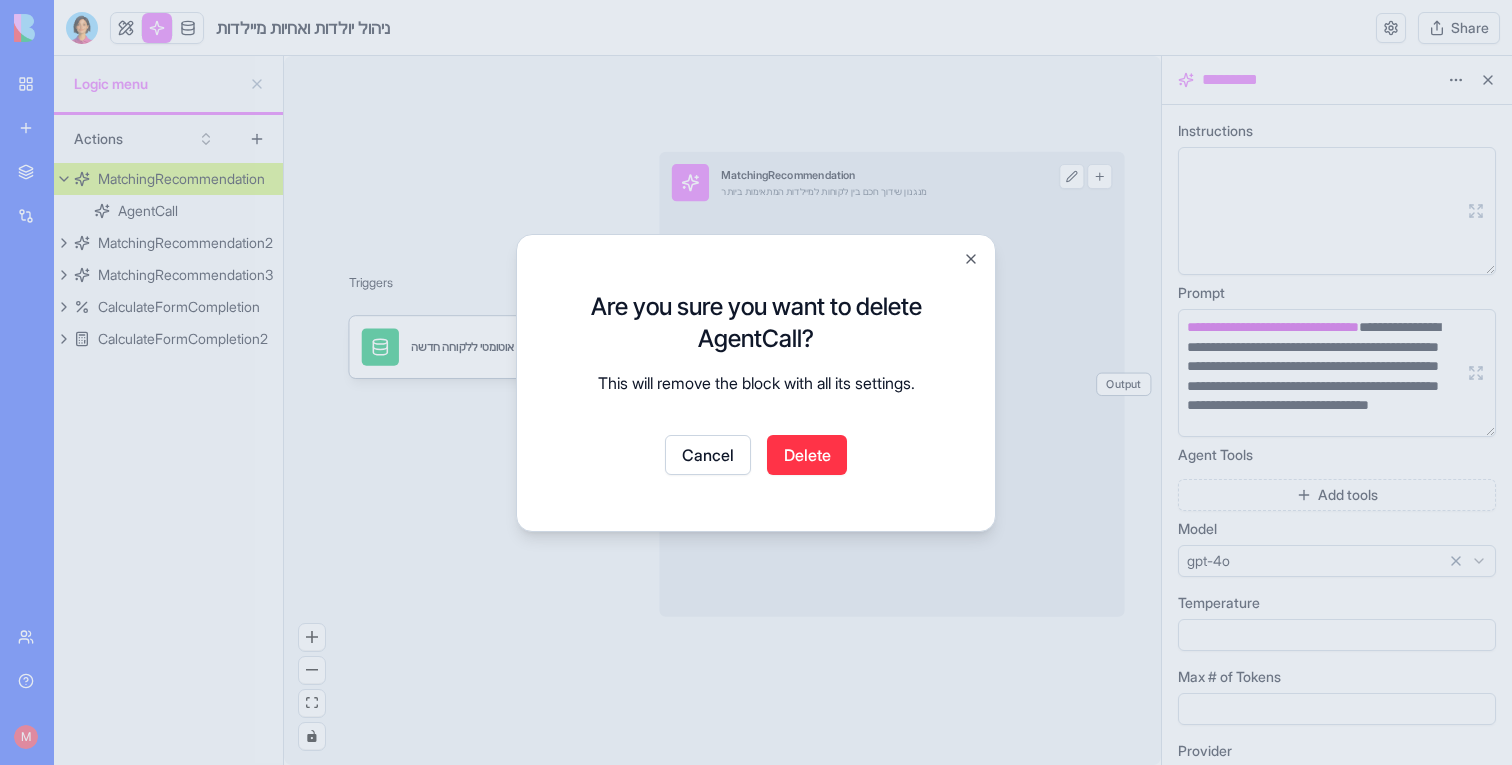 click on "Delete" at bounding box center [807, 455] 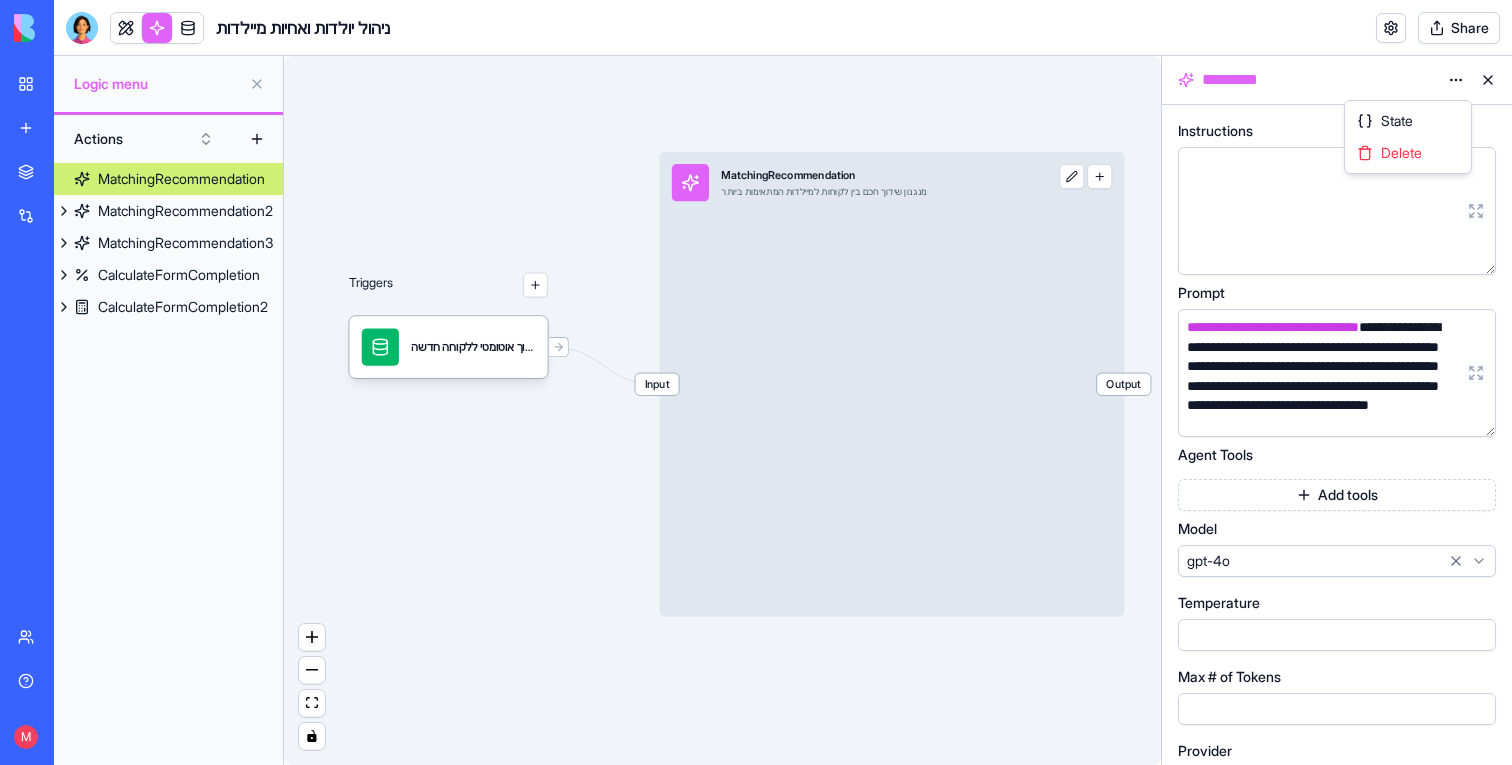 click on "**********" at bounding box center (756, 382) 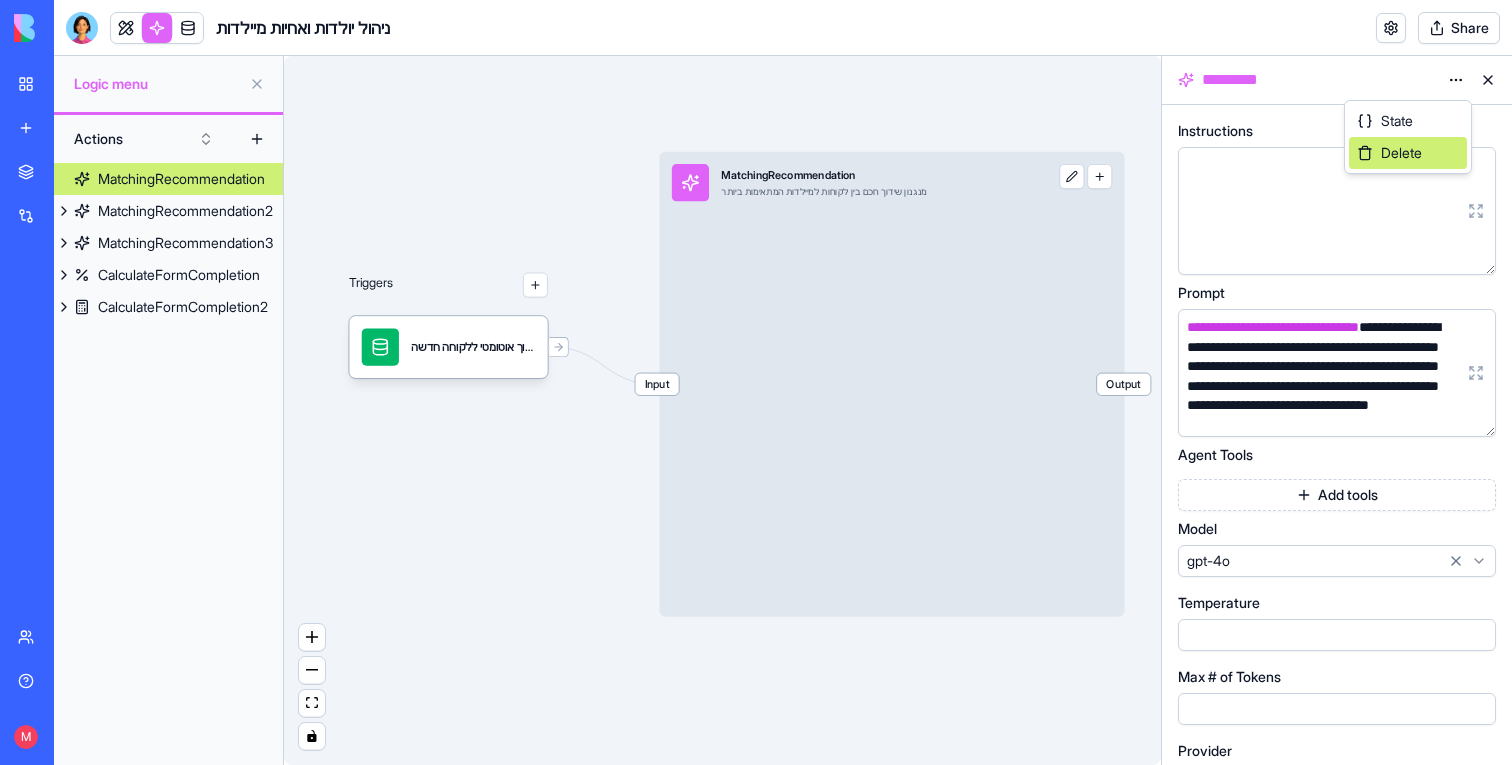 click on "Delete" at bounding box center [1408, 153] 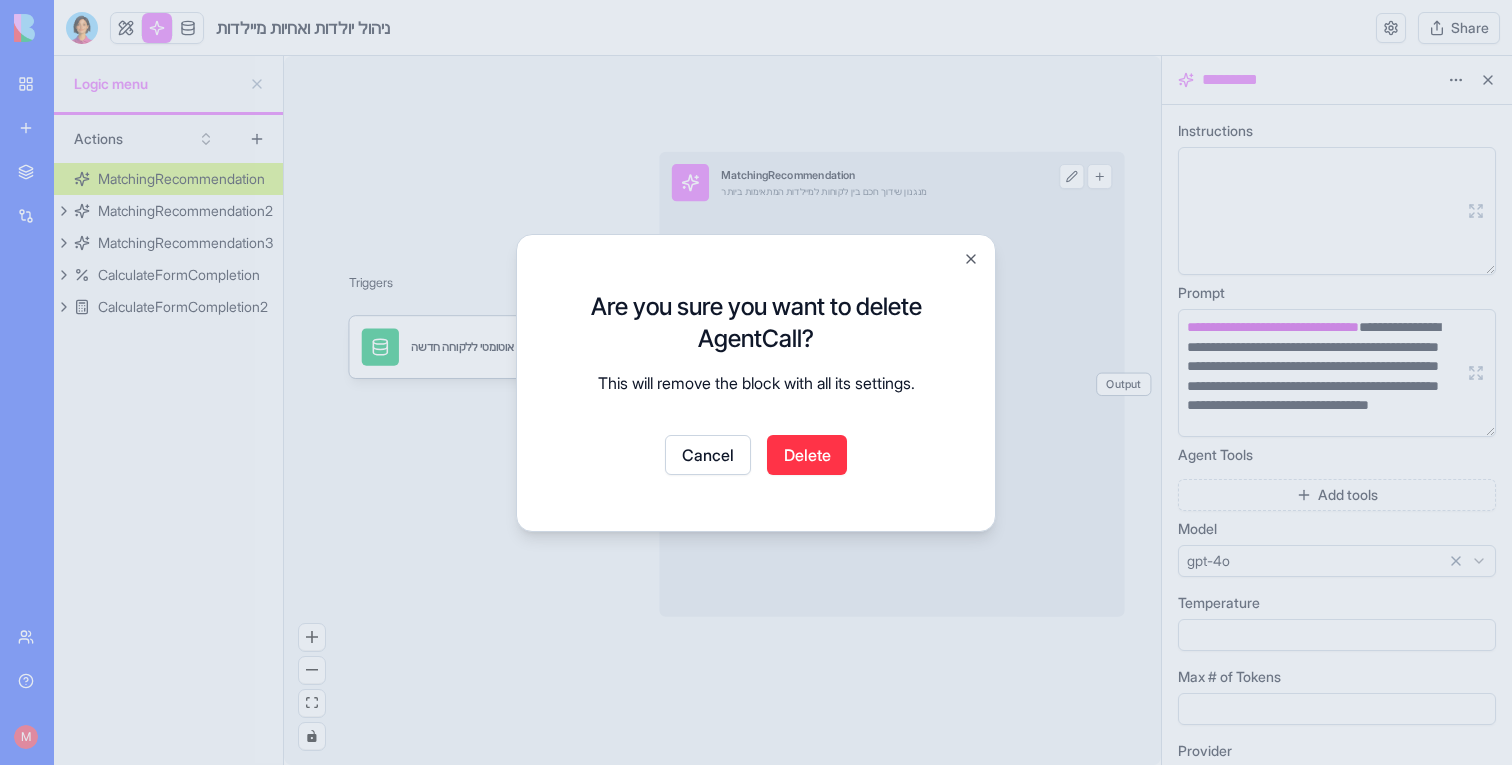 click on "Delete" at bounding box center [807, 455] 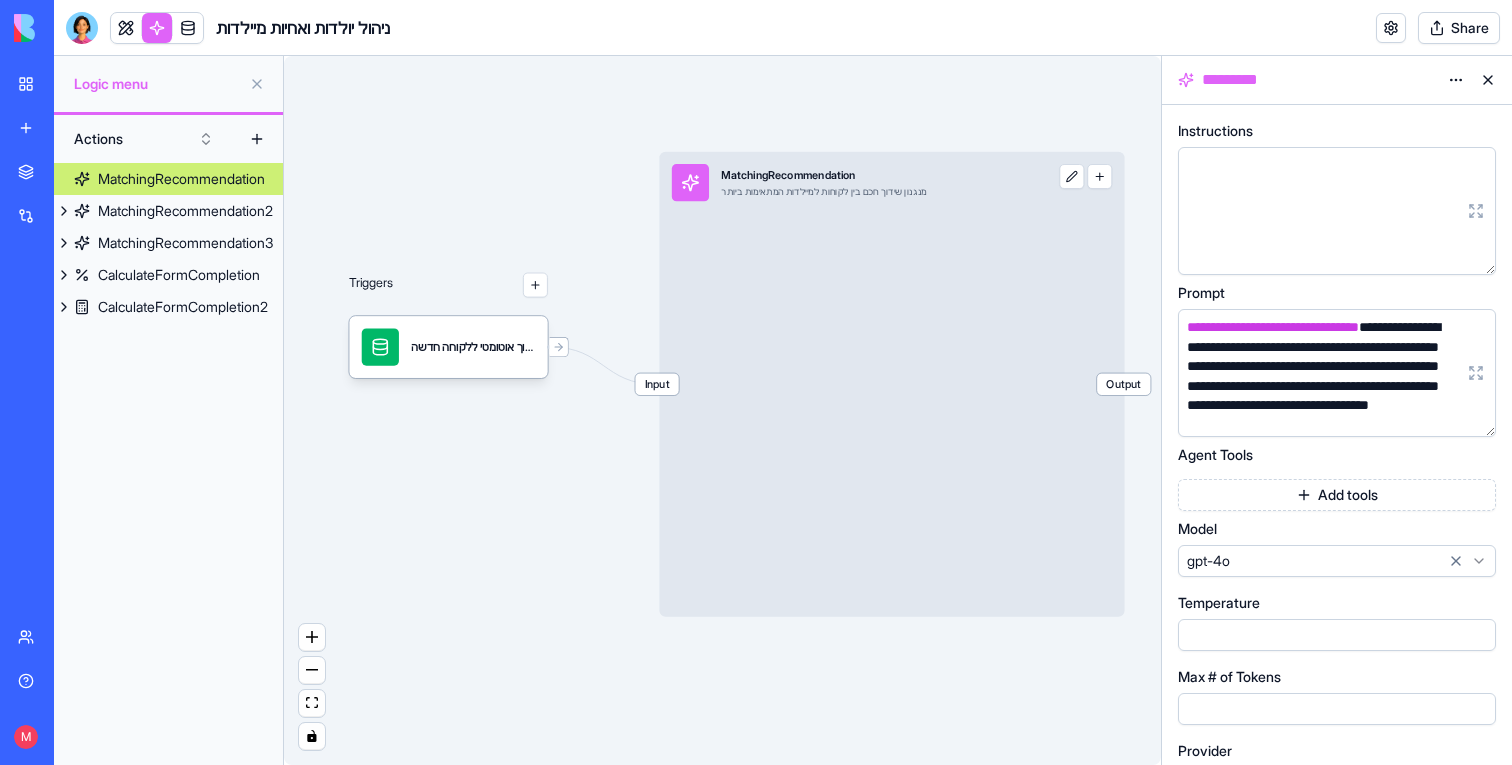click on "MatchingRecommendation" at bounding box center [181, 179] 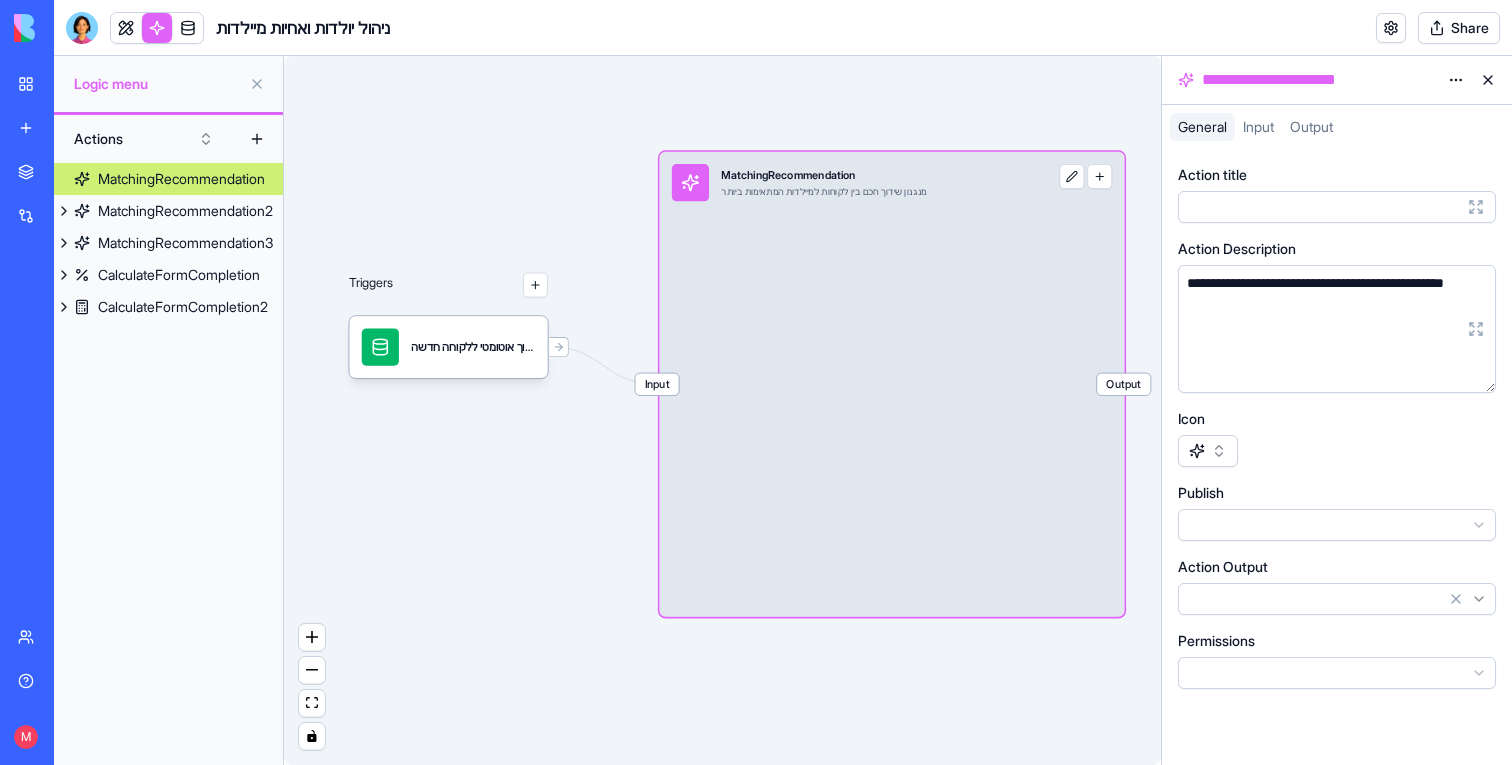 click on "**********" at bounding box center [756, 382] 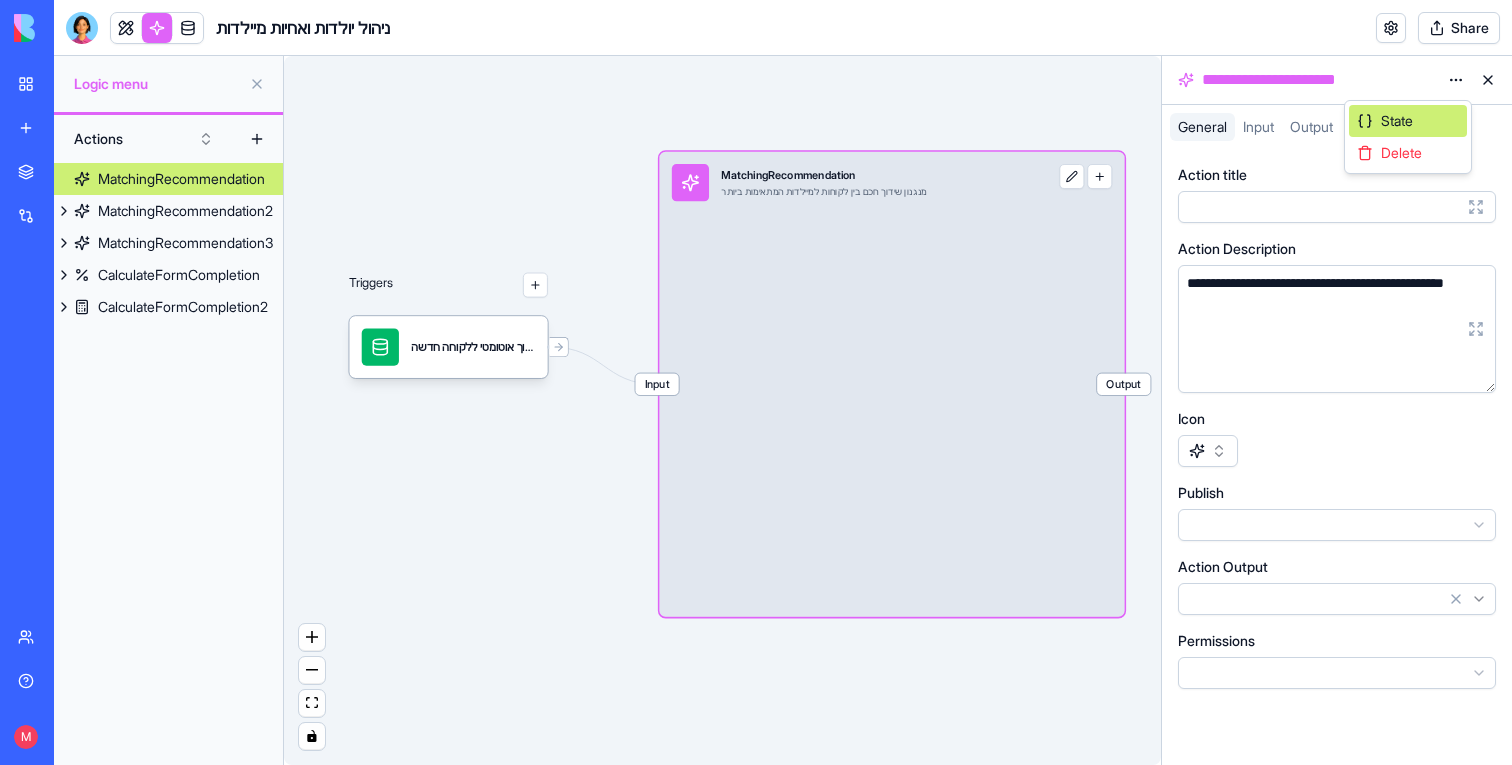 click on "State" at bounding box center (1408, 121) 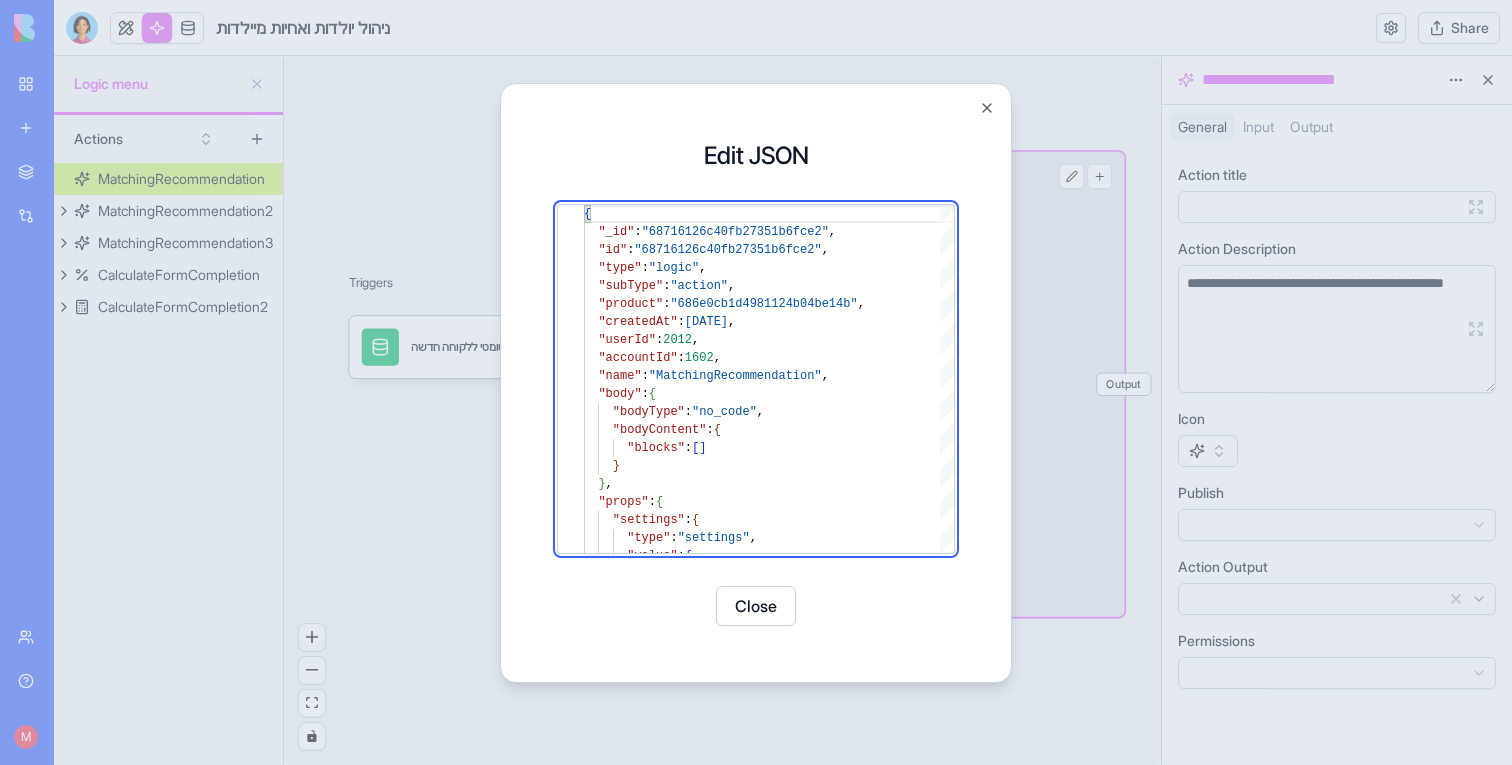 click on "Close" at bounding box center (987, 108) 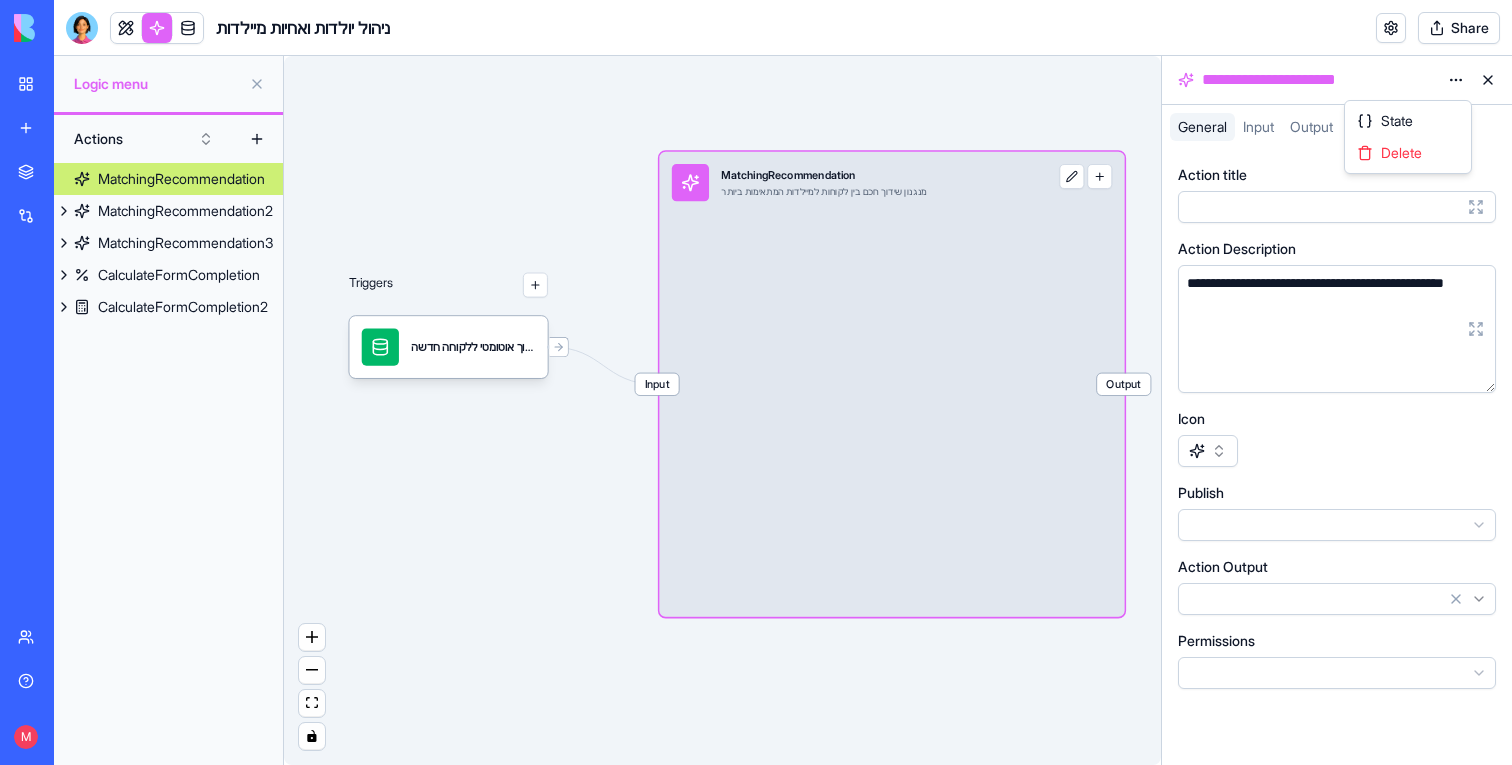 click on "**********" at bounding box center (756, 382) 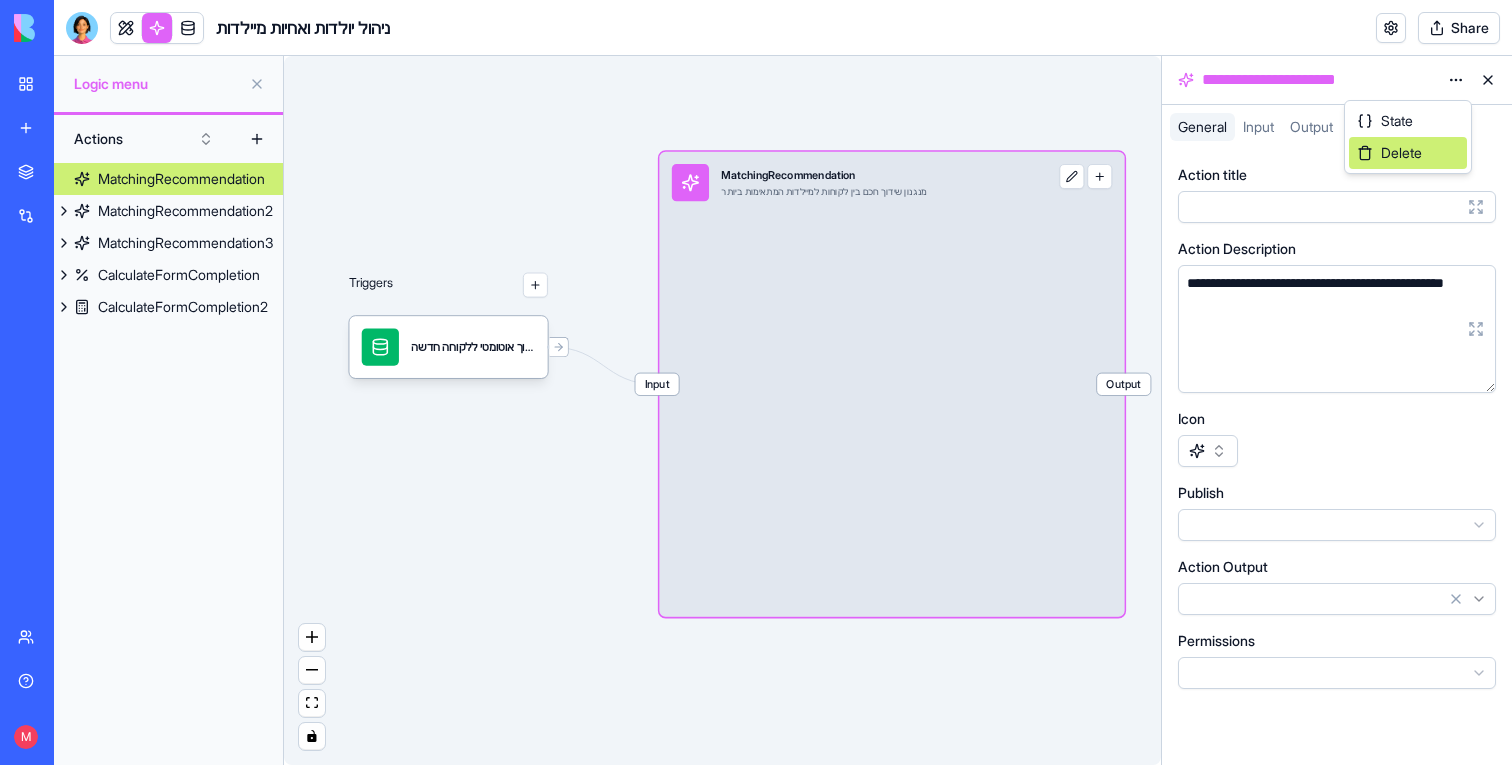 click on "Delete" at bounding box center [1408, 153] 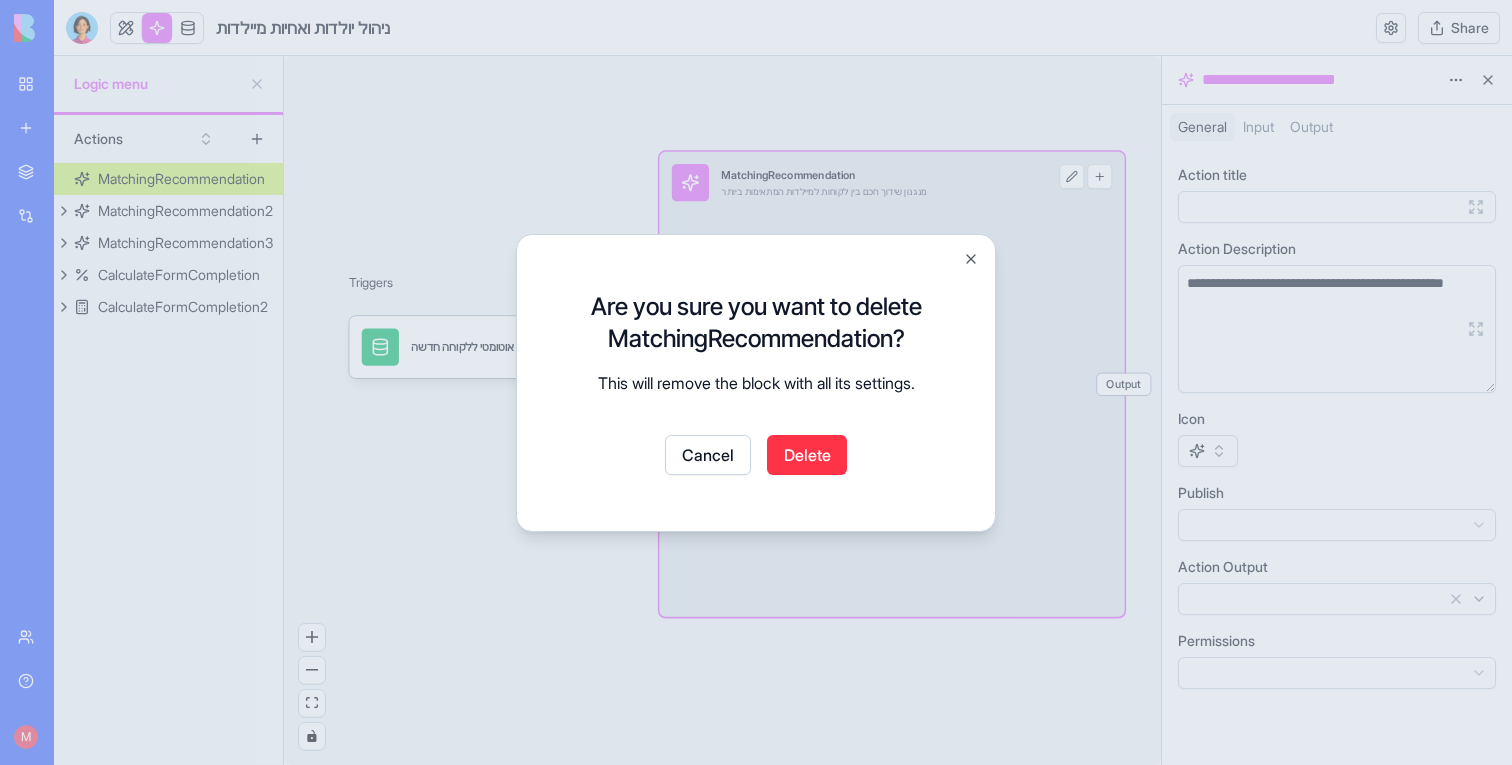 click on "Delete" at bounding box center (807, 455) 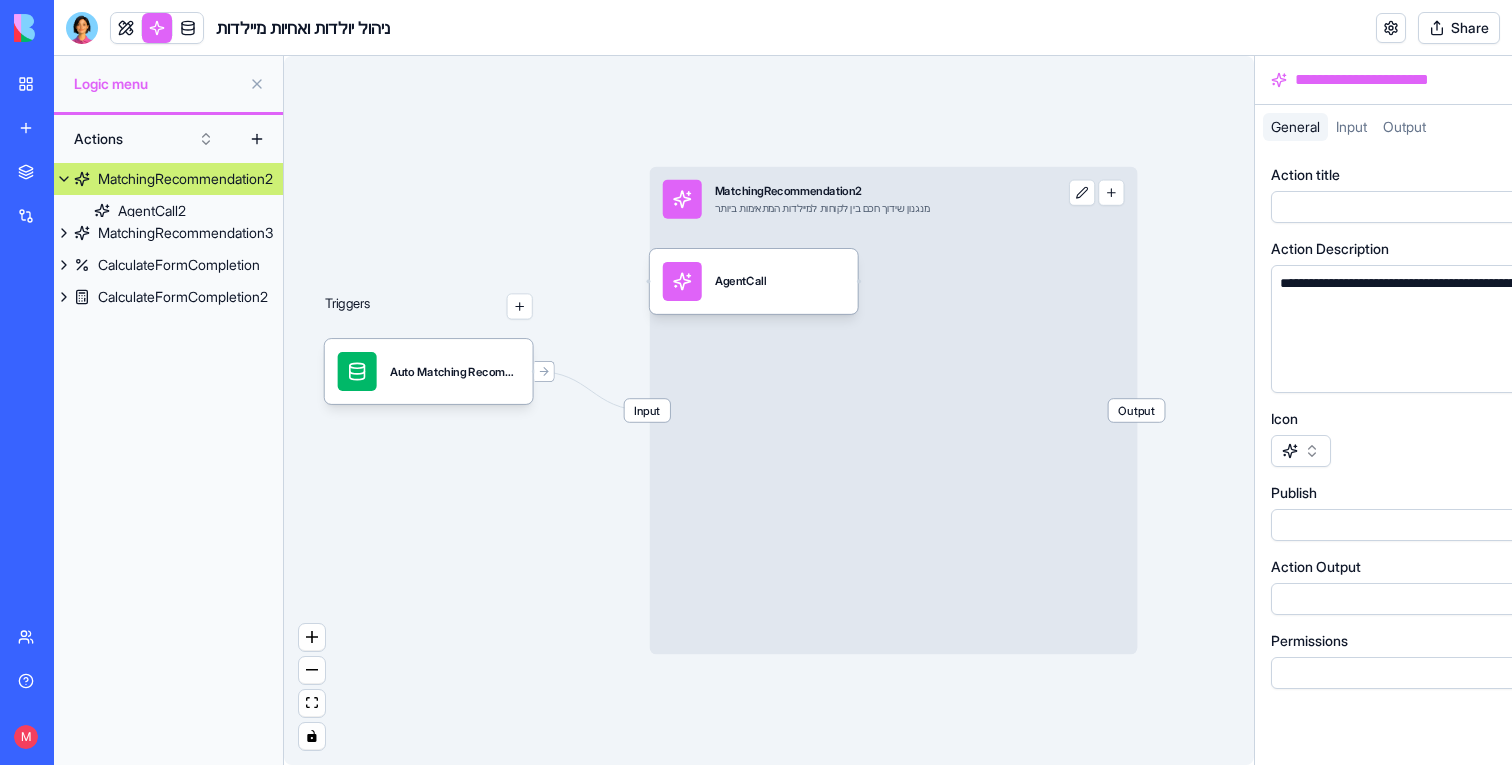 click on "MatchingRecommendation2" at bounding box center [185, 179] 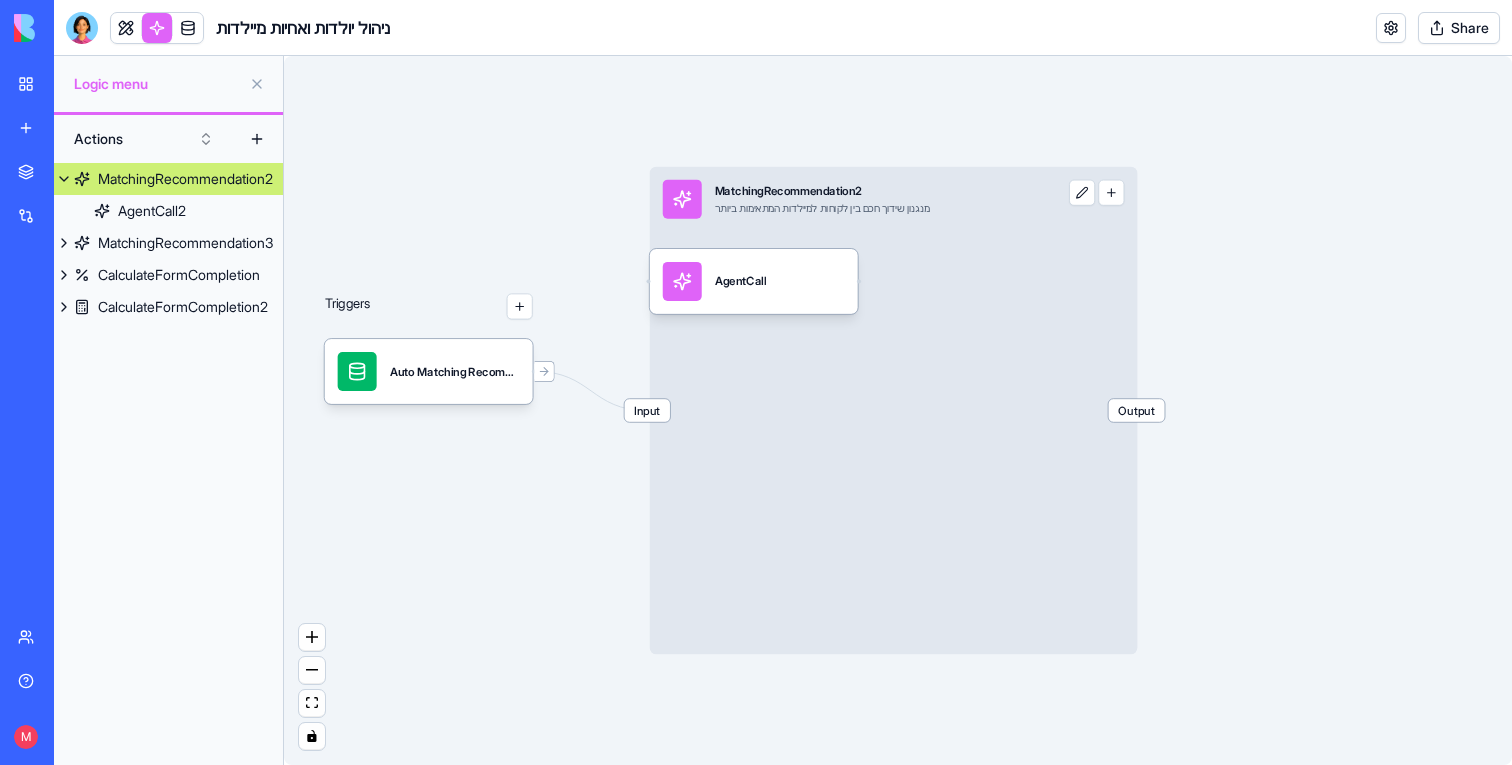 click at bounding box center [1082, 193] 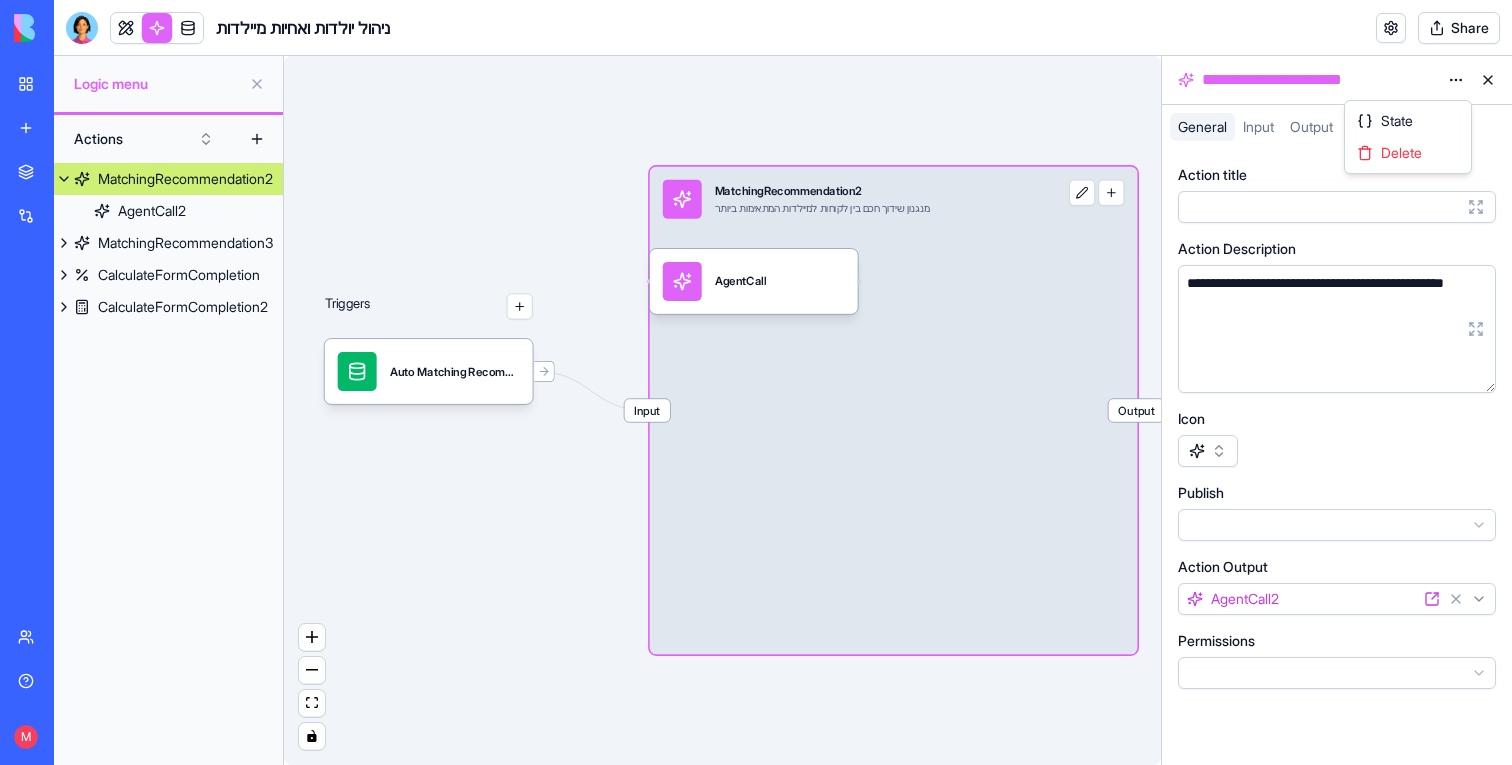 click on "**********" at bounding box center (756, 382) 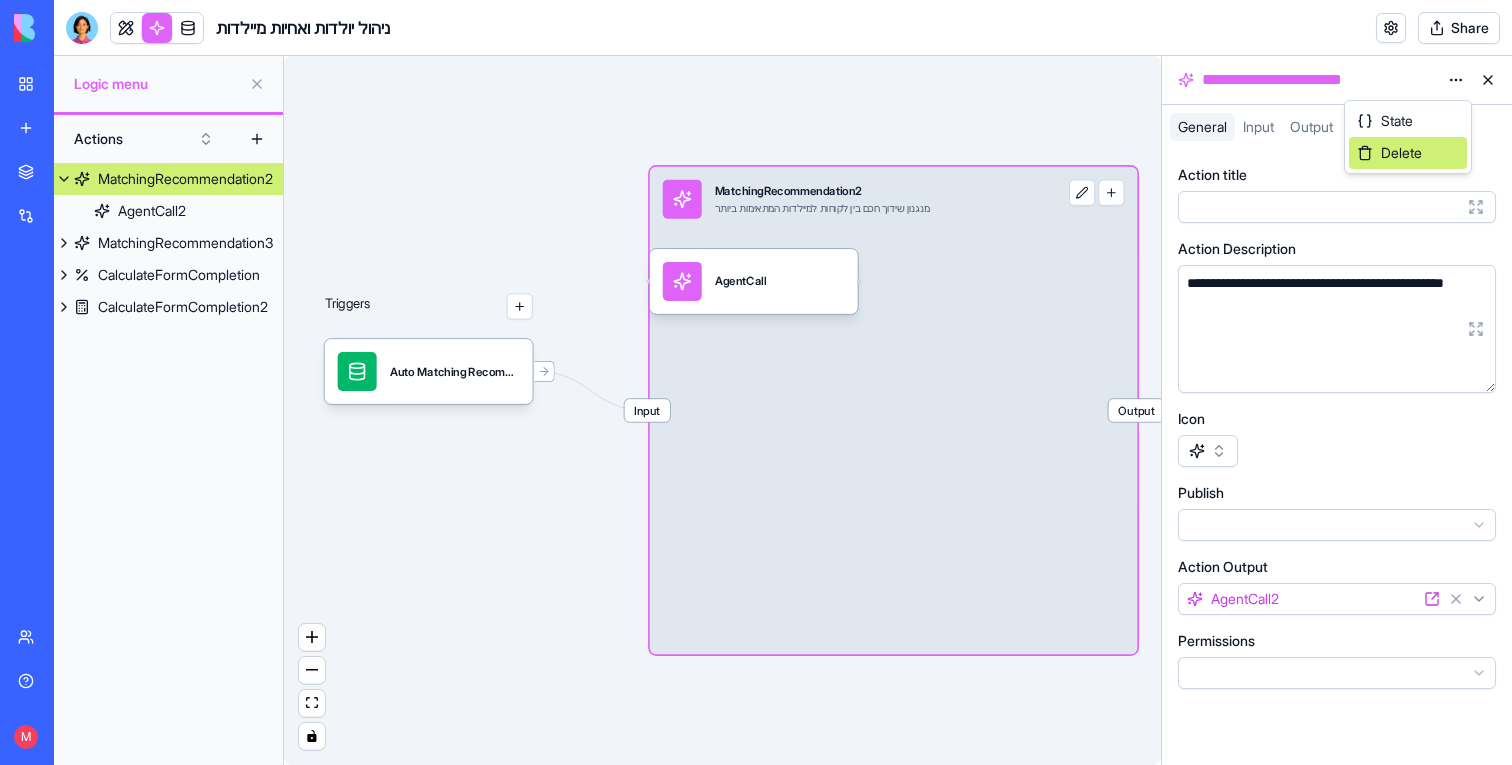 click on "Delete" at bounding box center (1408, 153) 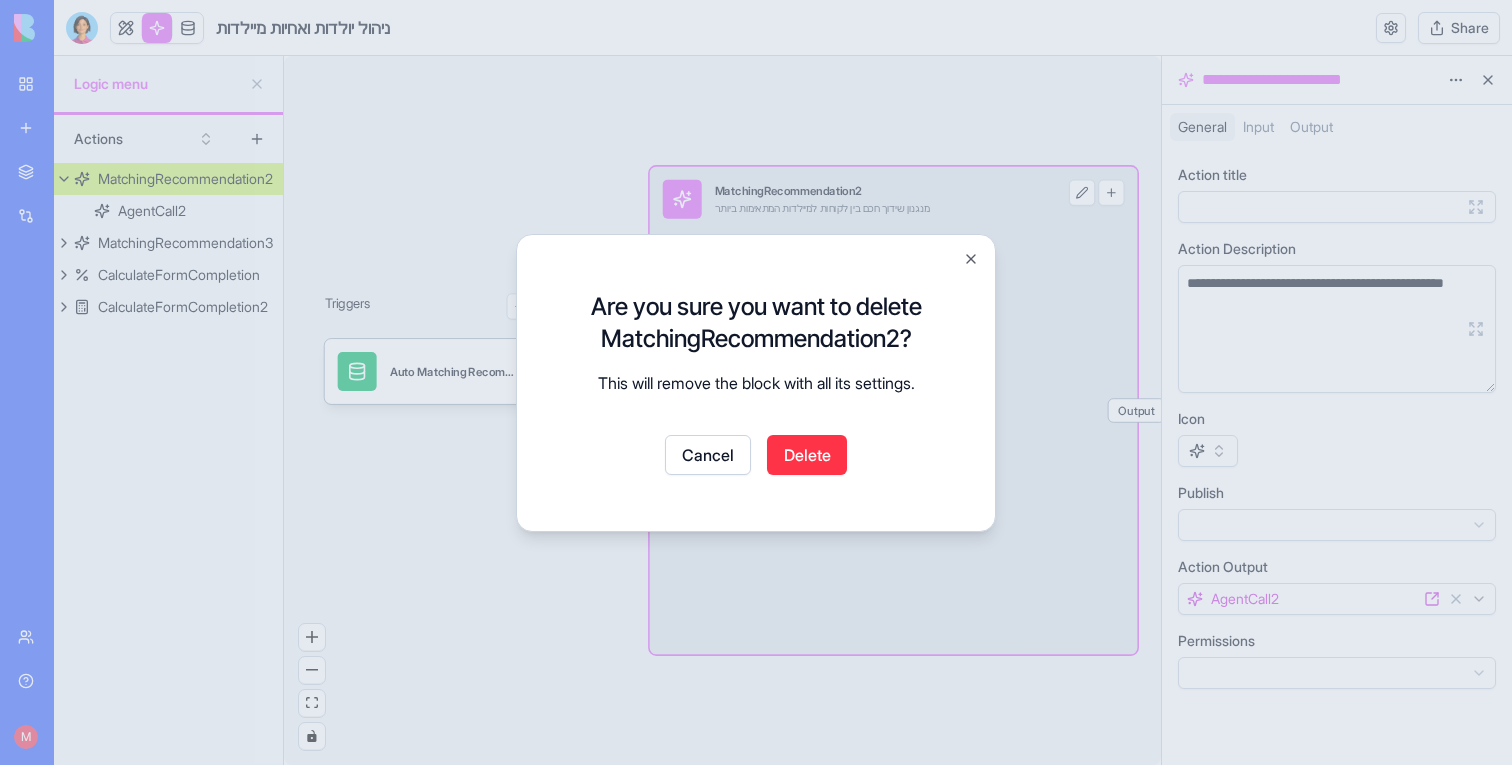 click on "Are you sure you want to delete MatchingRecommendation2? This will remove the block with all its settings. Cancel Delete" at bounding box center (756, 383) 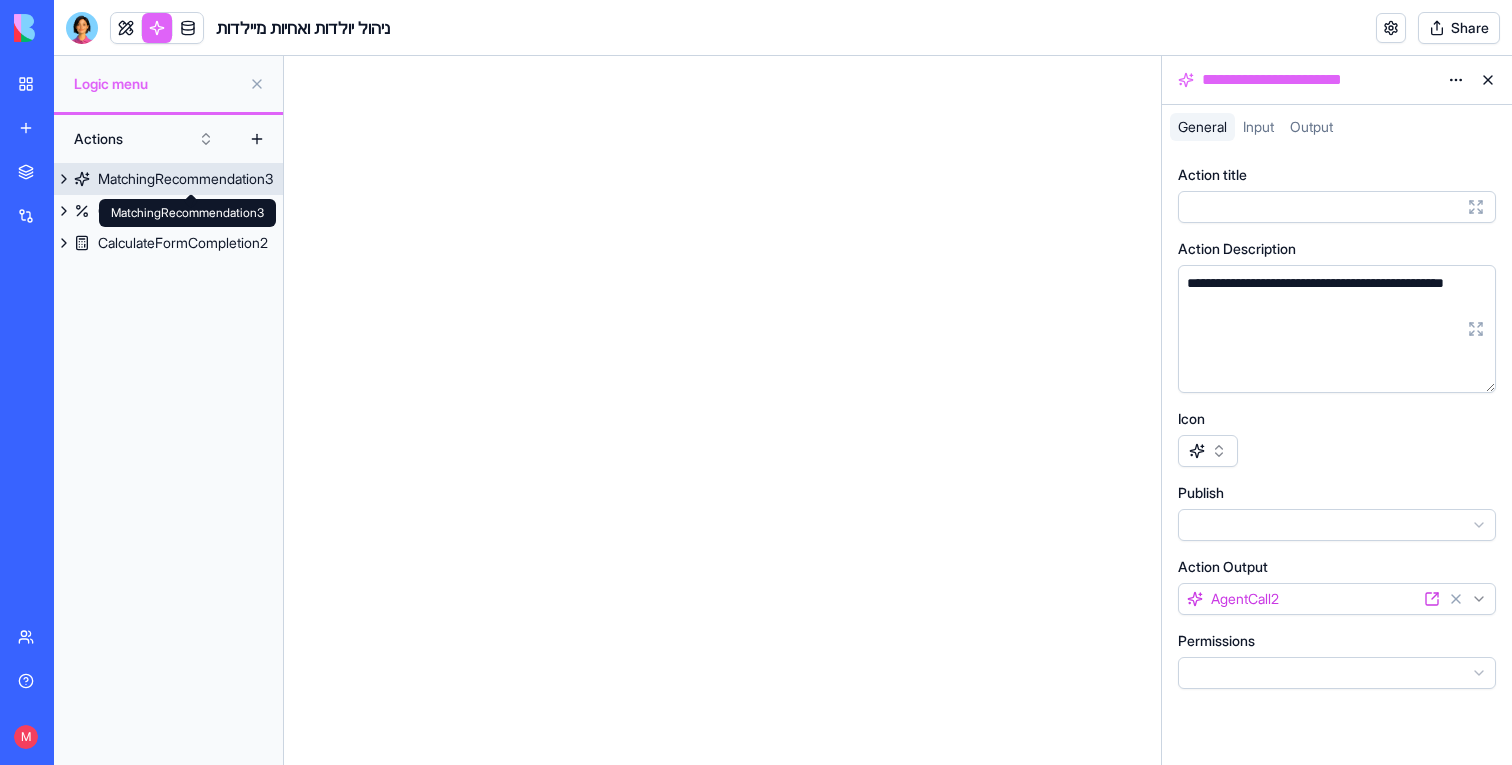 click on "MatchingRecommendation3" at bounding box center [185, 179] 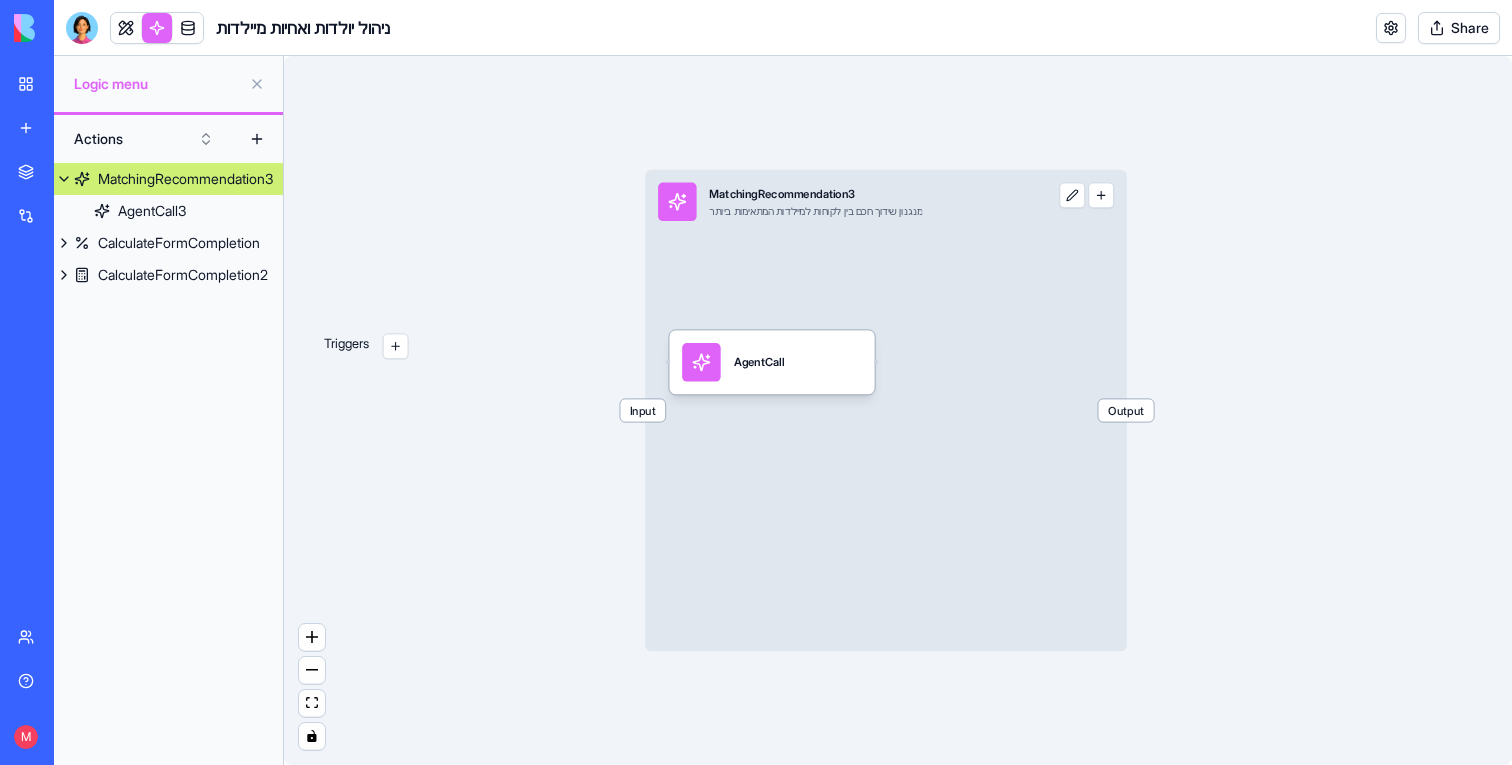click at bounding box center (1072, 196) 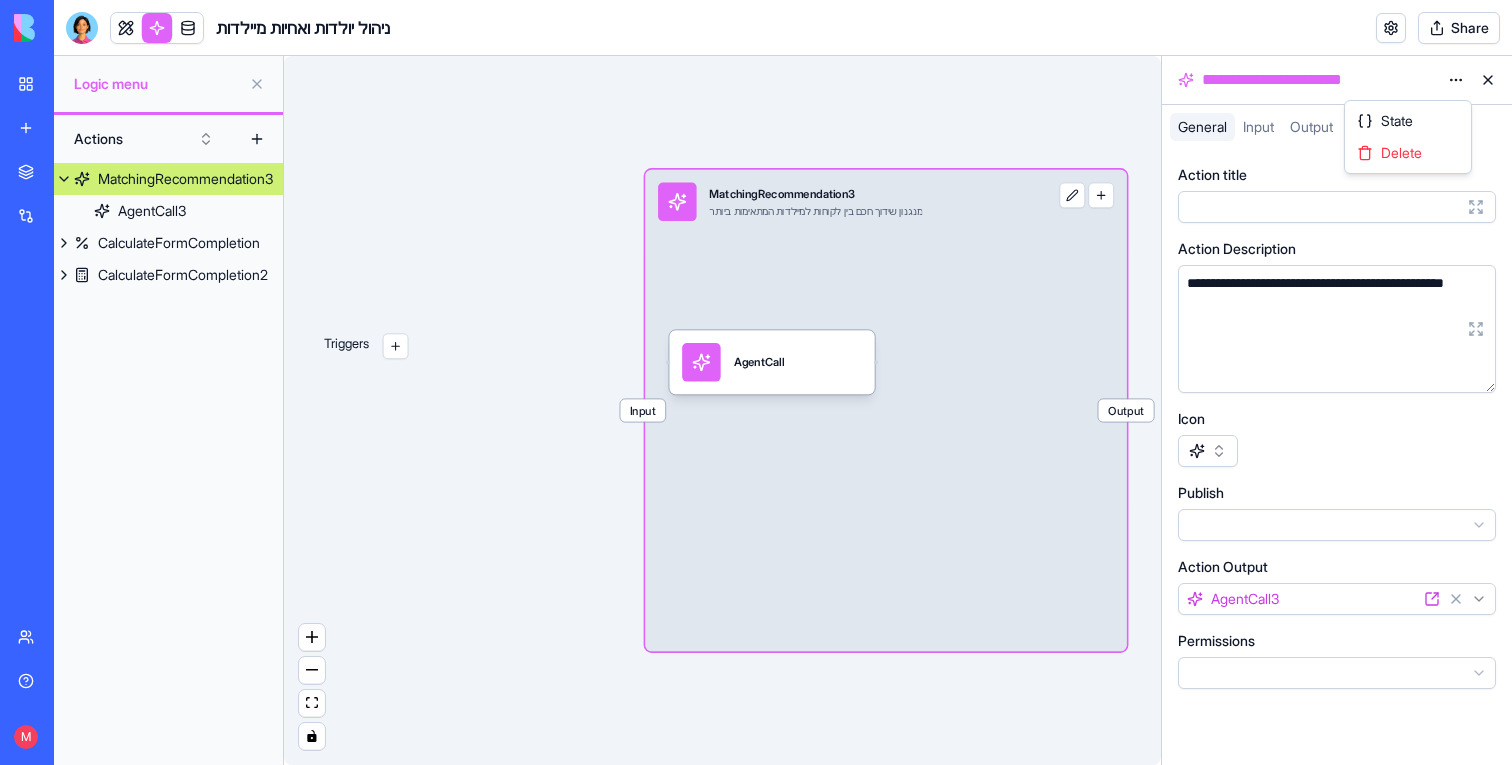 click on "**********" at bounding box center (756, 382) 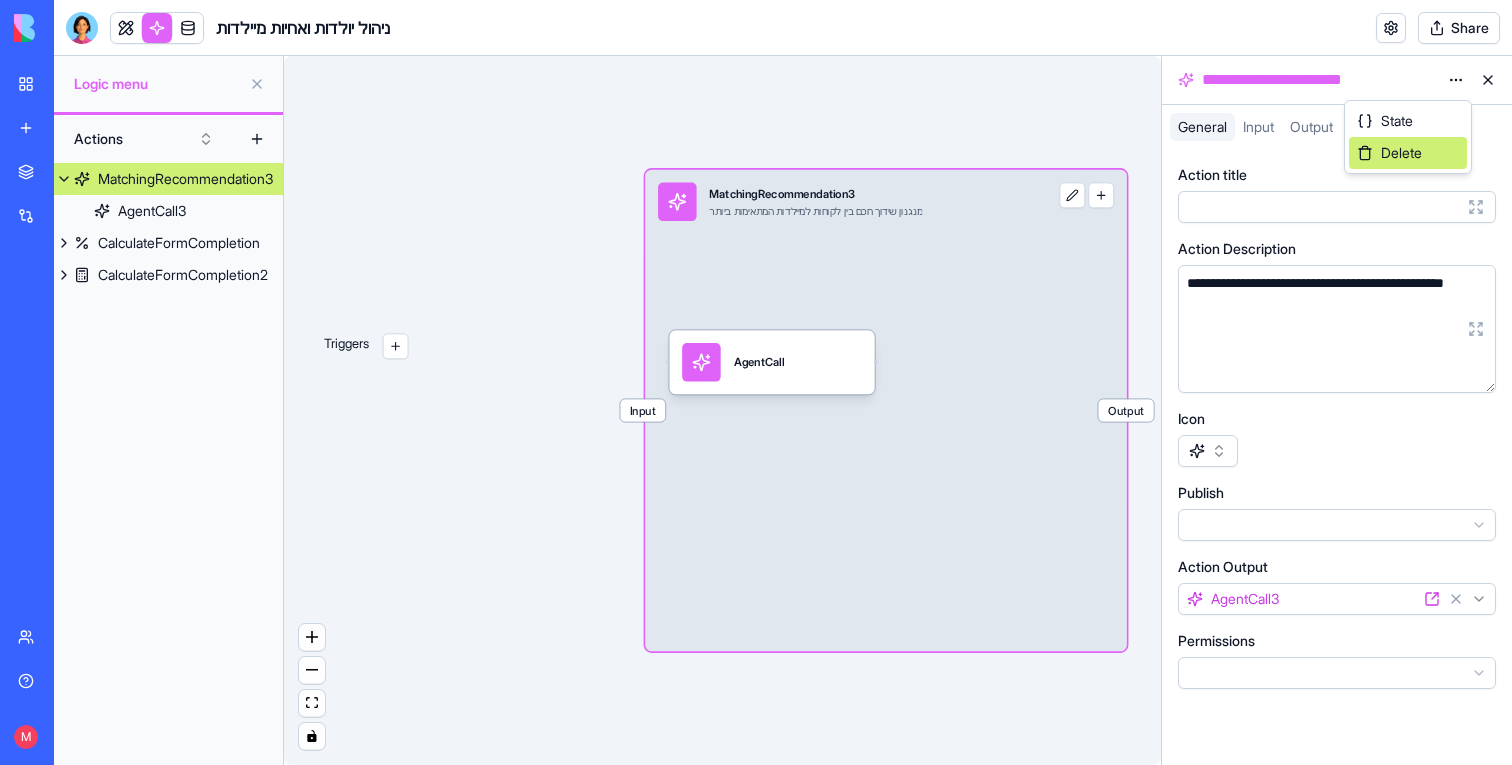 click on "Delete" at bounding box center (1401, 153) 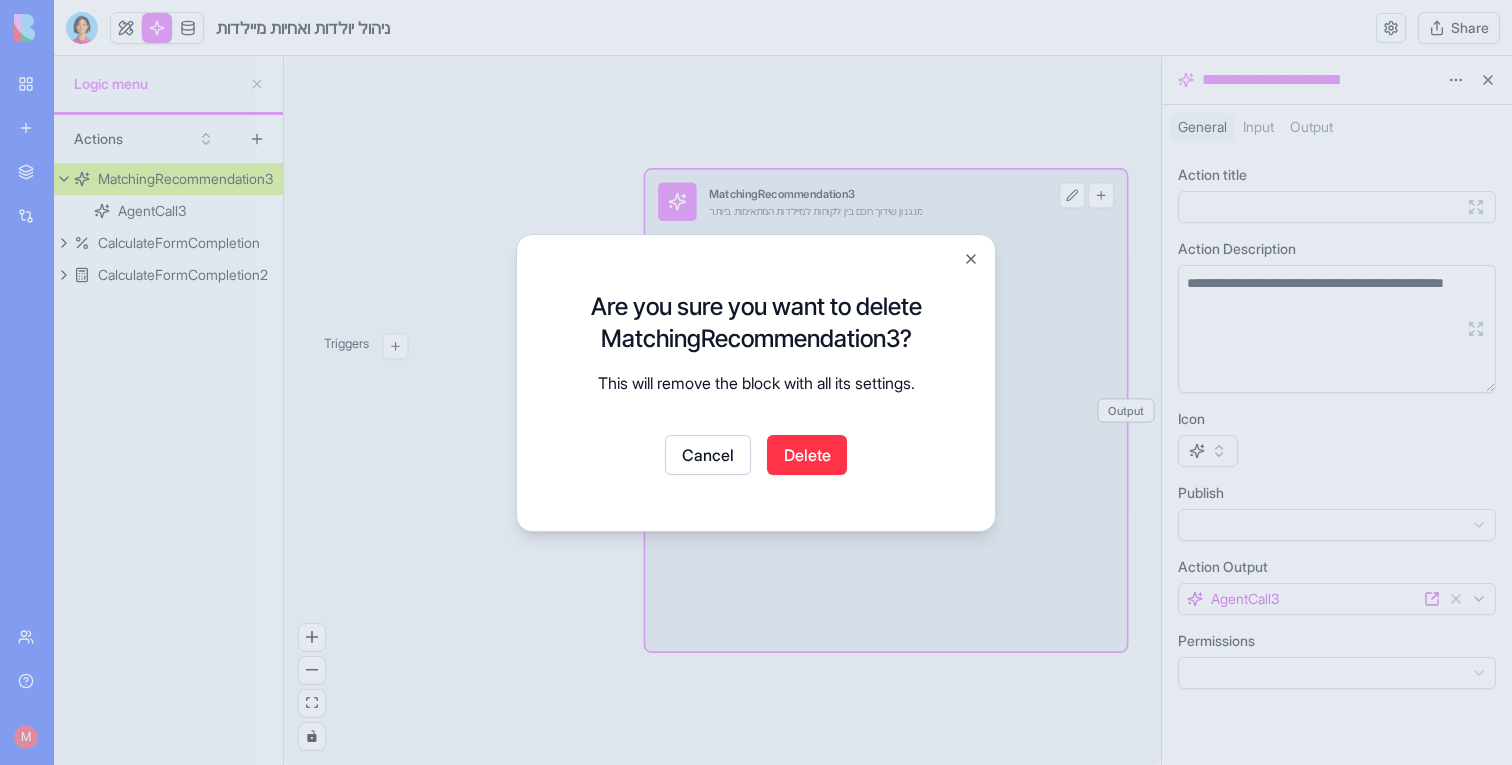 click on "Delete" at bounding box center [807, 455] 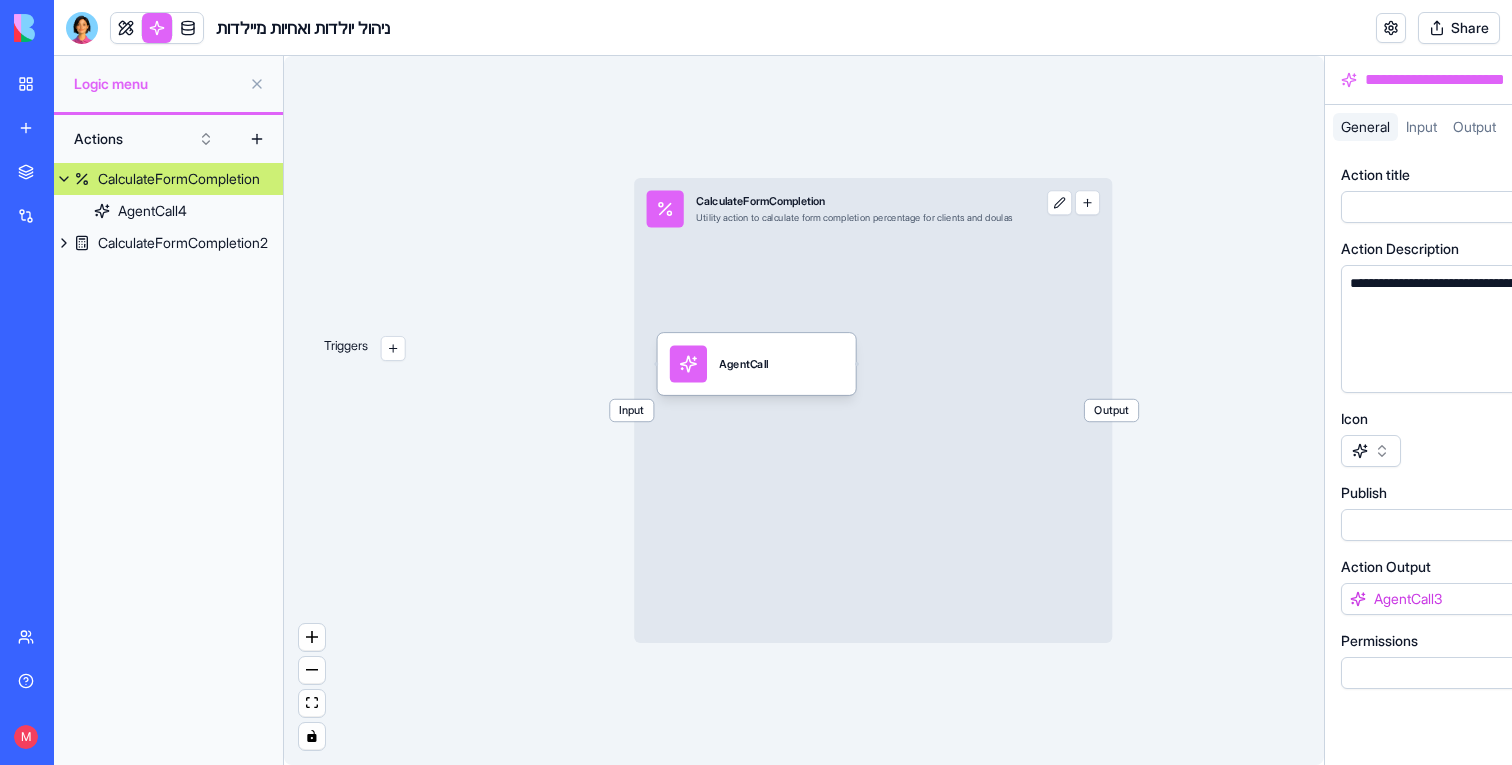 click on "CalculateFormCompletion" at bounding box center [168, 179] 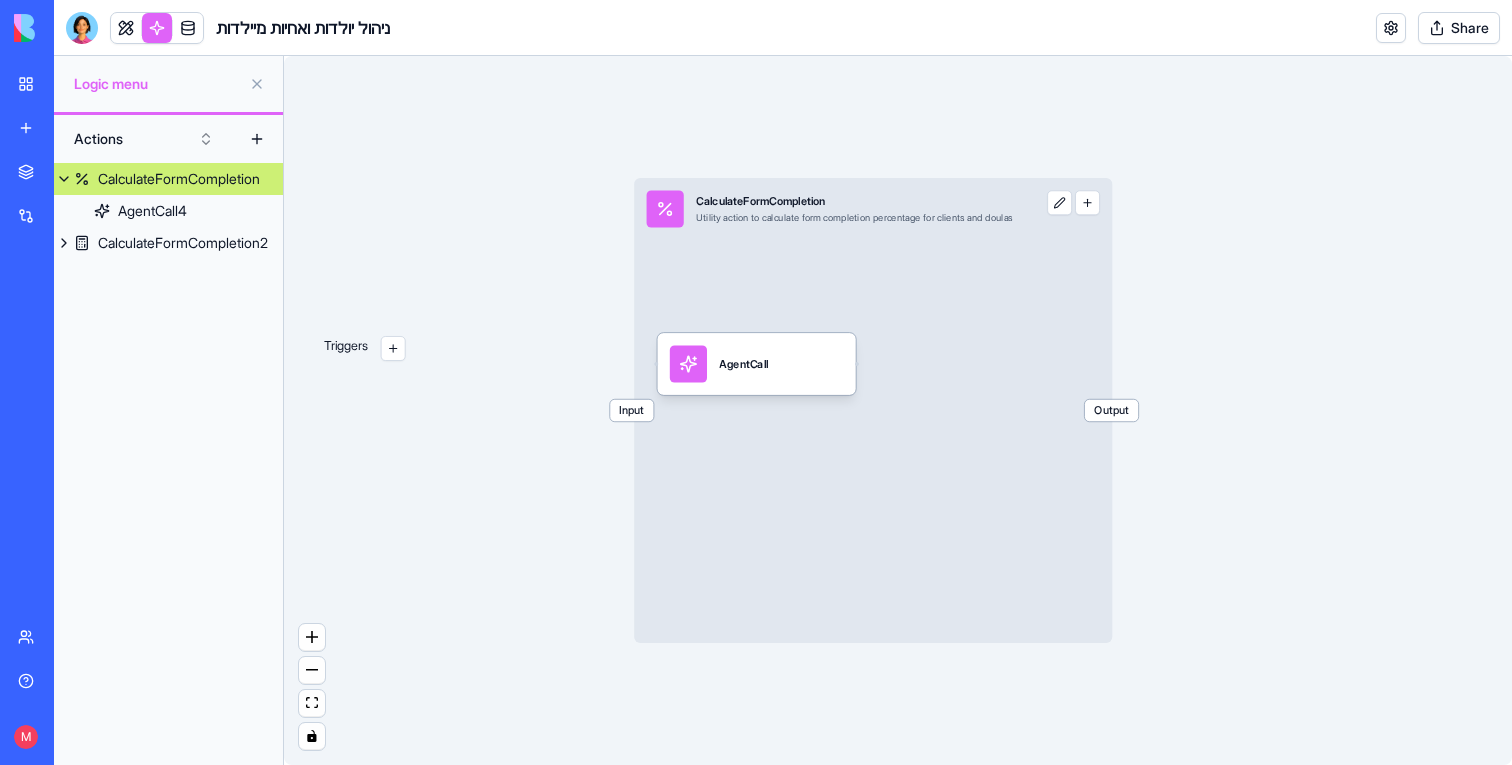 click at bounding box center (1059, 202) 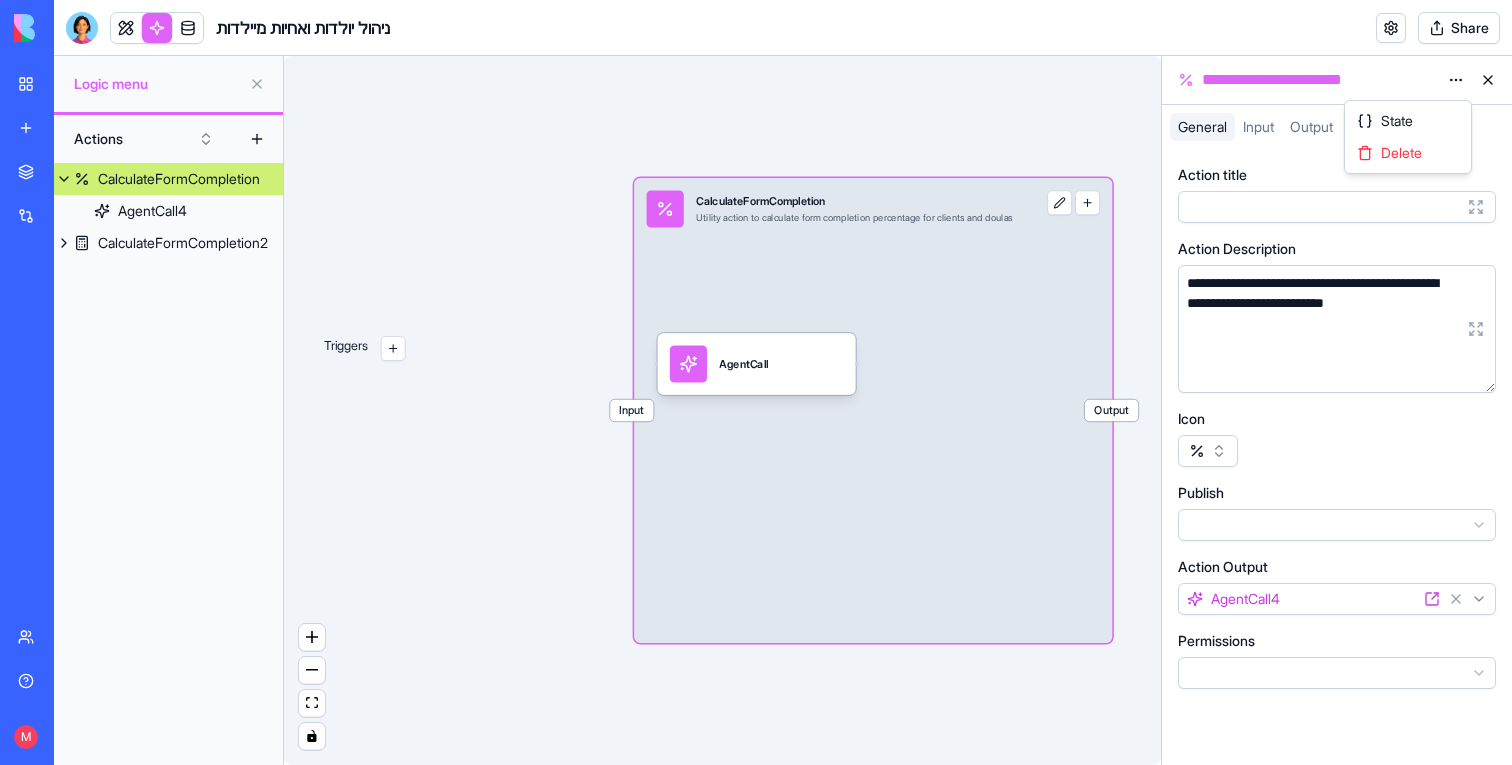 click on "**********" at bounding box center (756, 382) 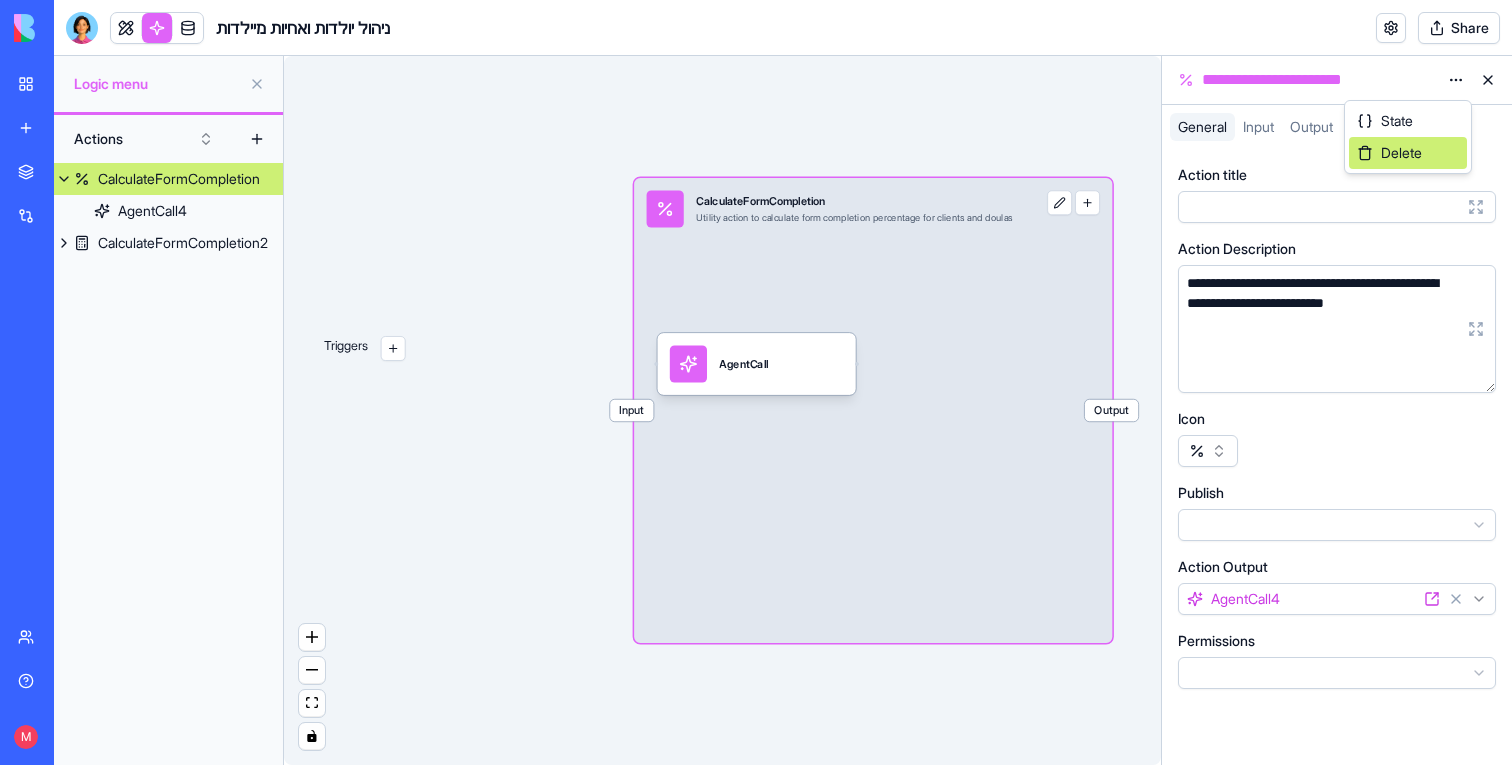 click on "Delete" at bounding box center [1401, 153] 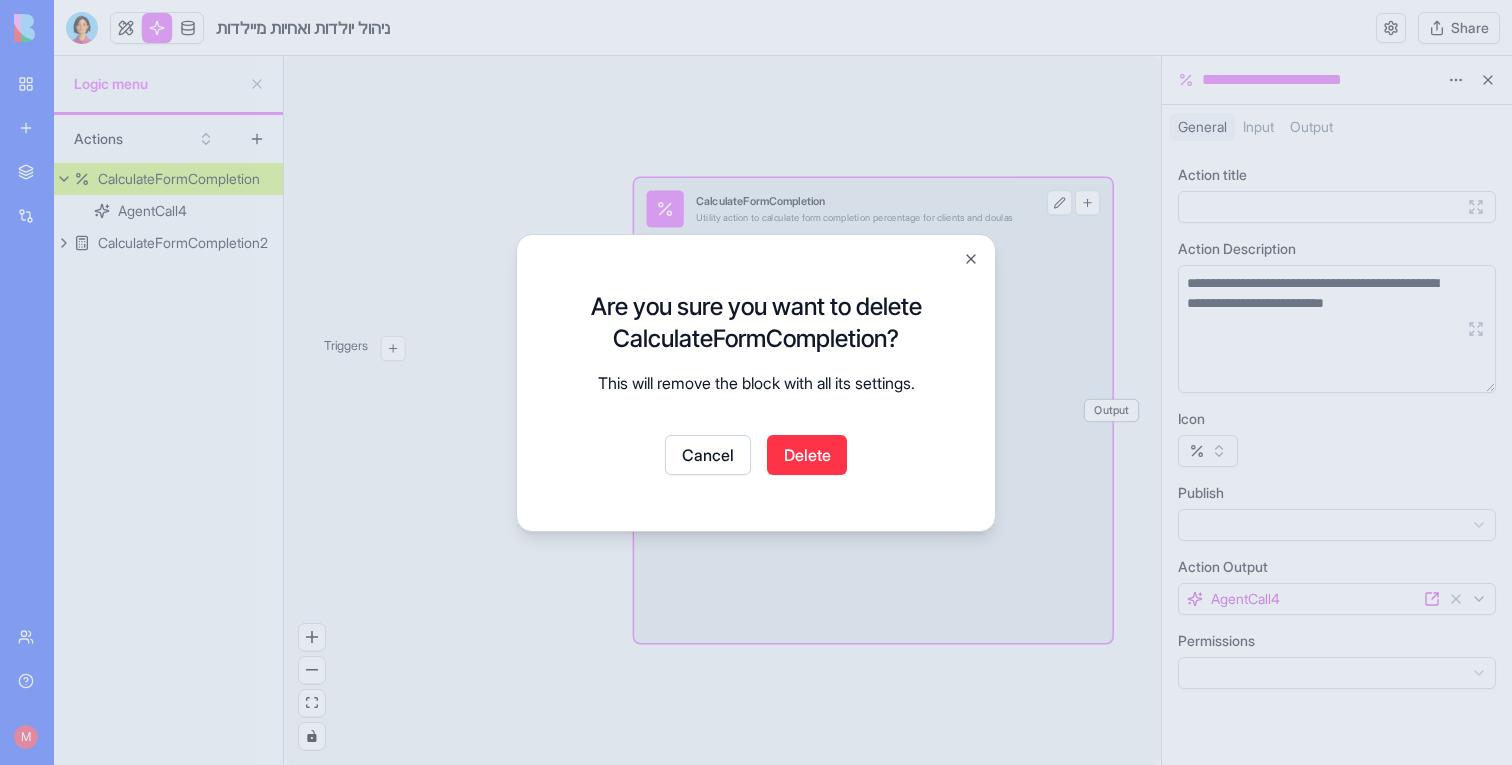 click on "Delete" at bounding box center (807, 455) 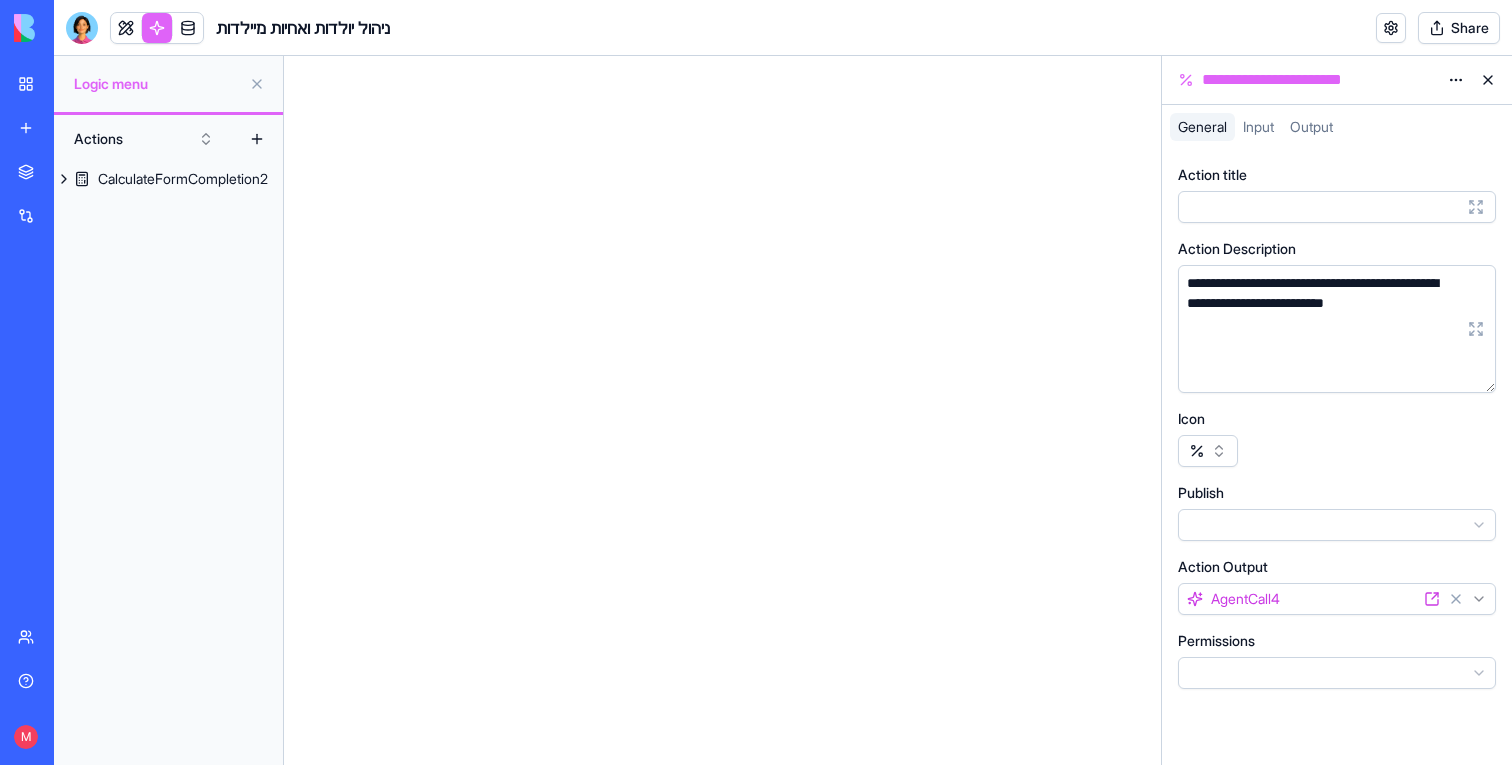click on "CalculateFormCompletion2" at bounding box center [183, 179] 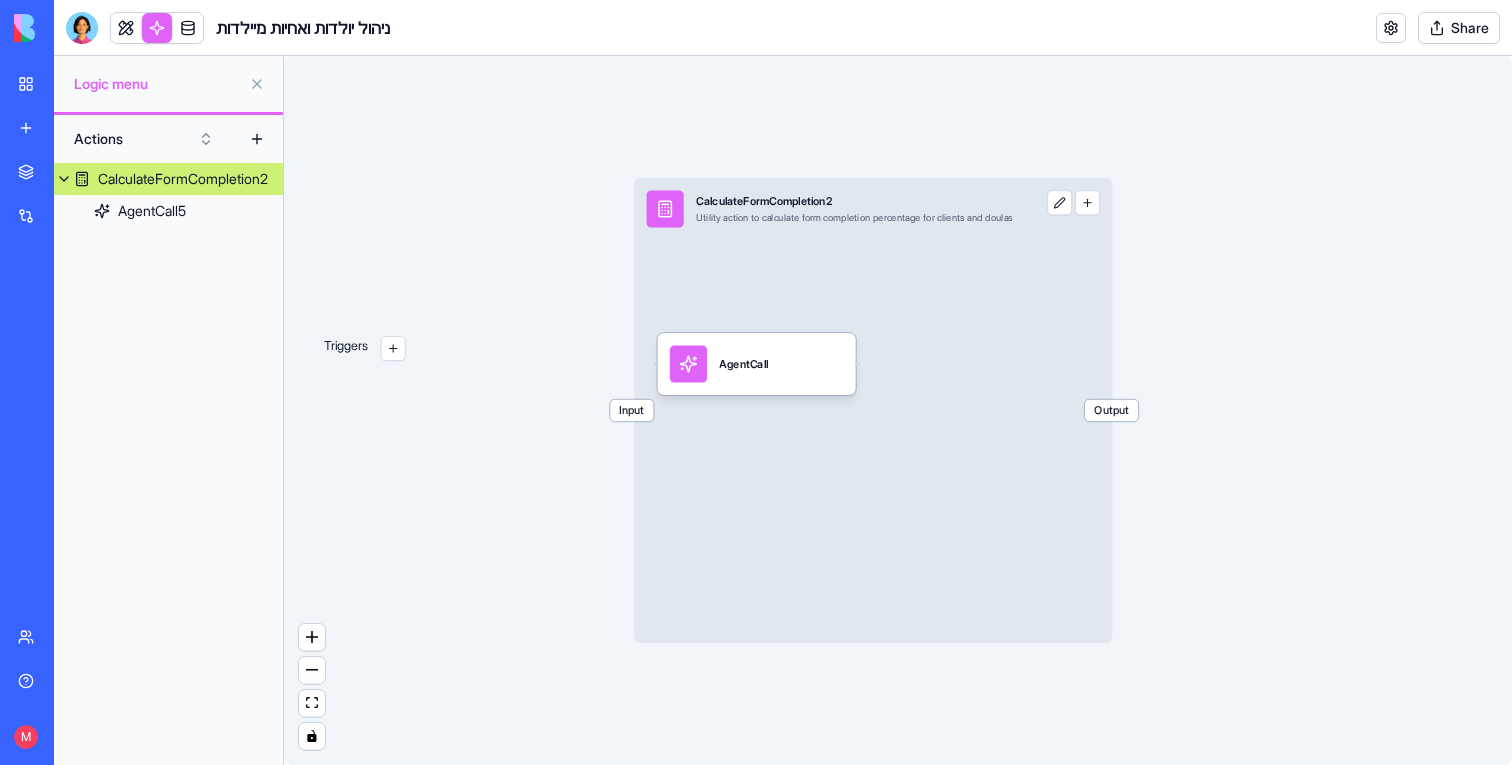 click at bounding box center (1059, 202) 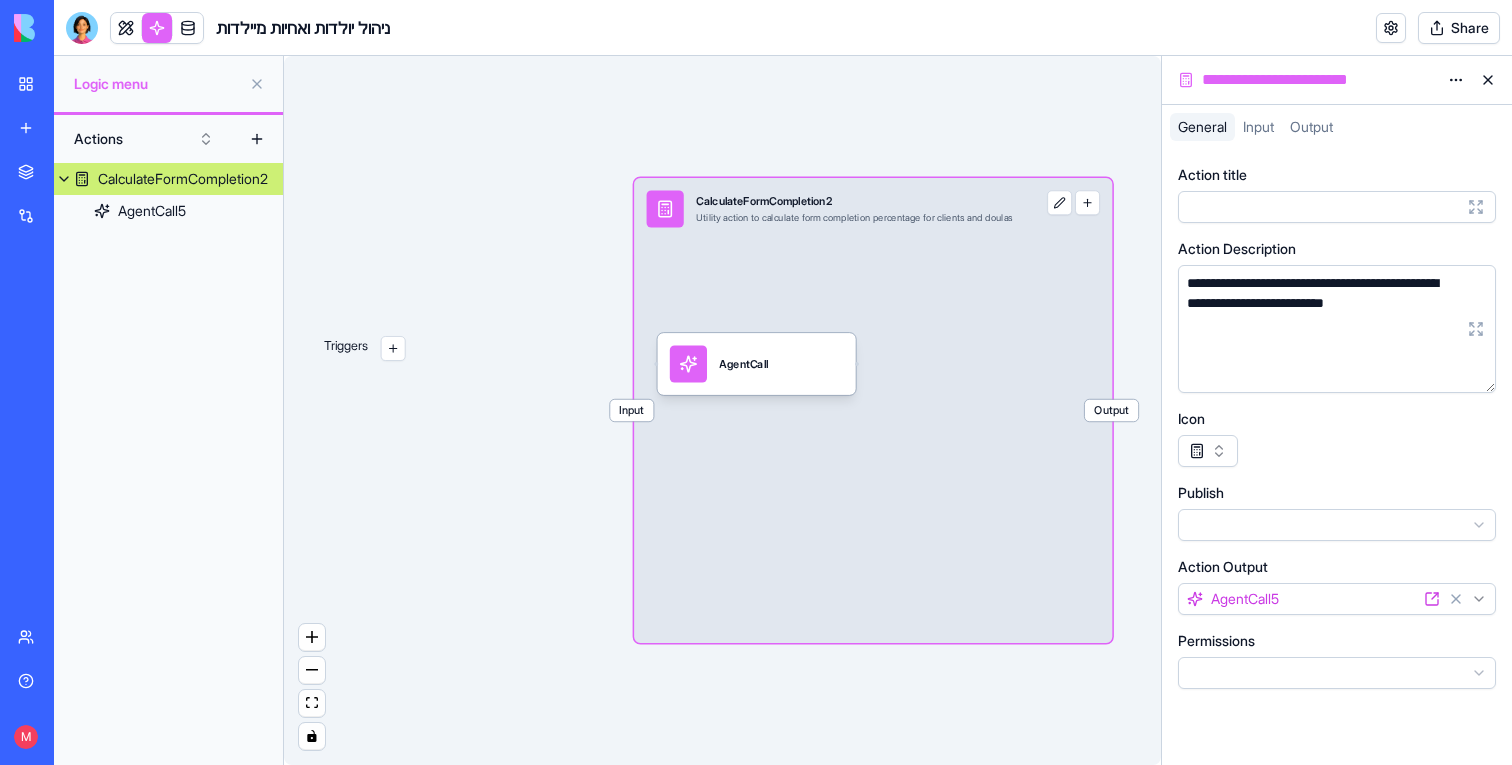 click on "**********" at bounding box center [756, 382] 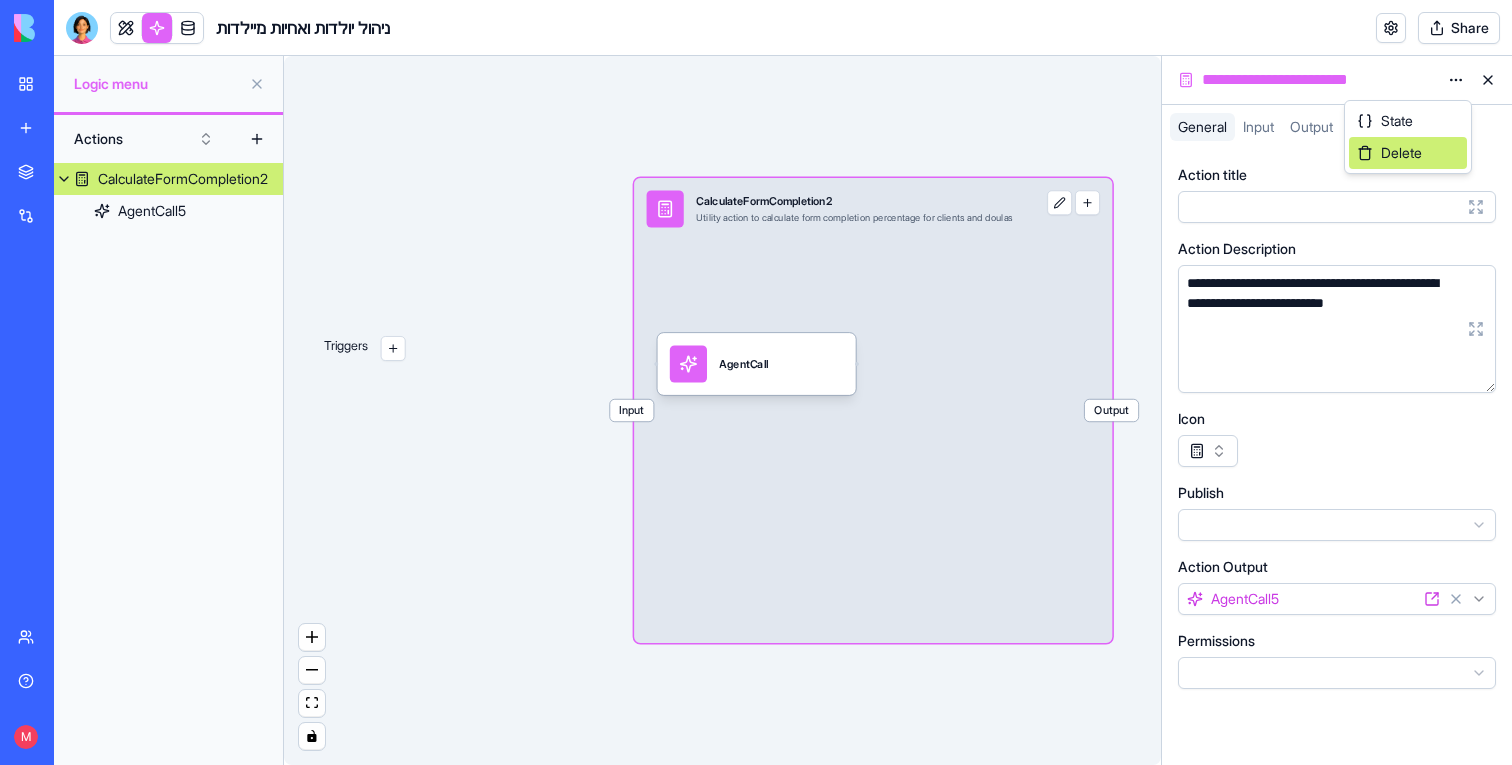 click on "Delete" at bounding box center [1401, 153] 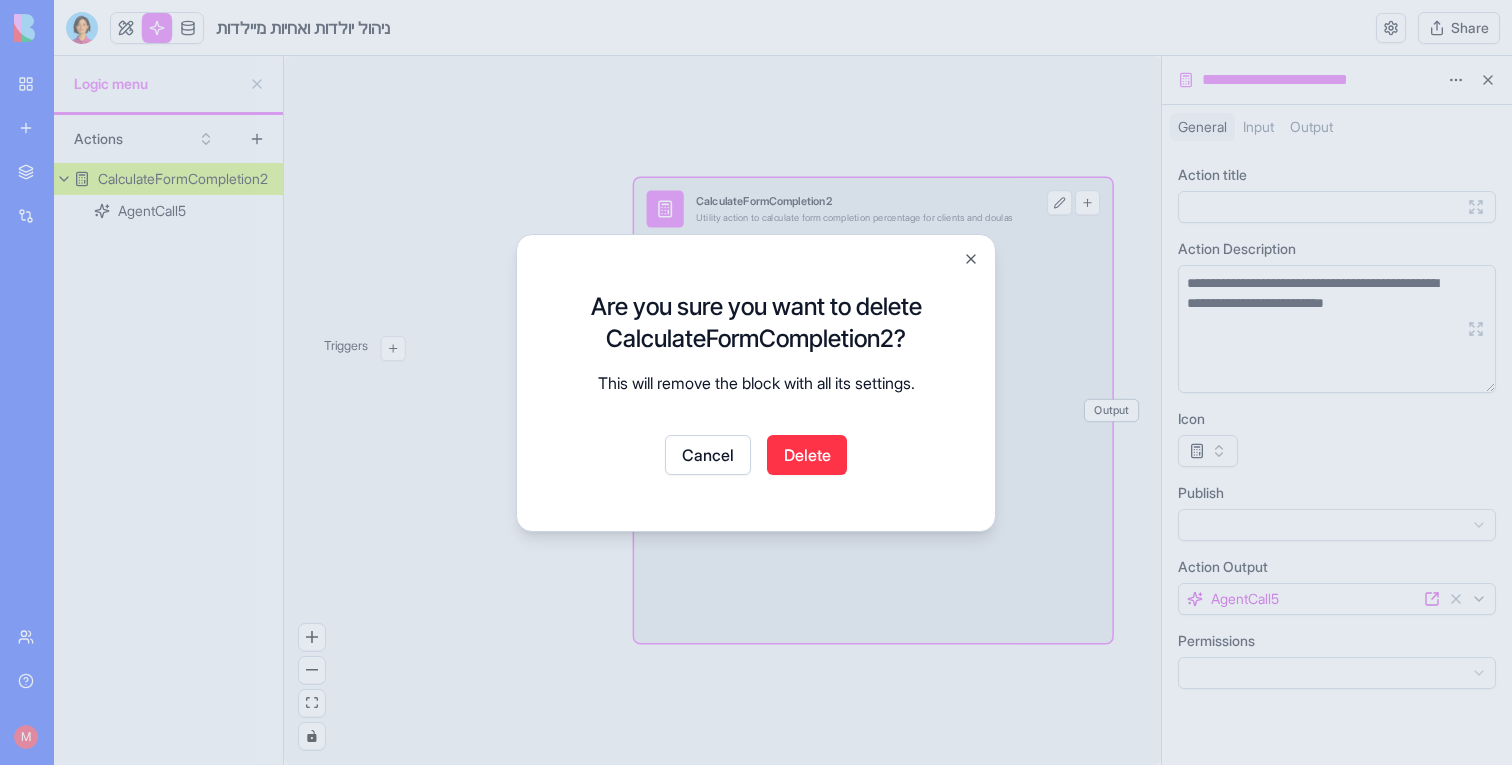 click on "Delete" at bounding box center (807, 455) 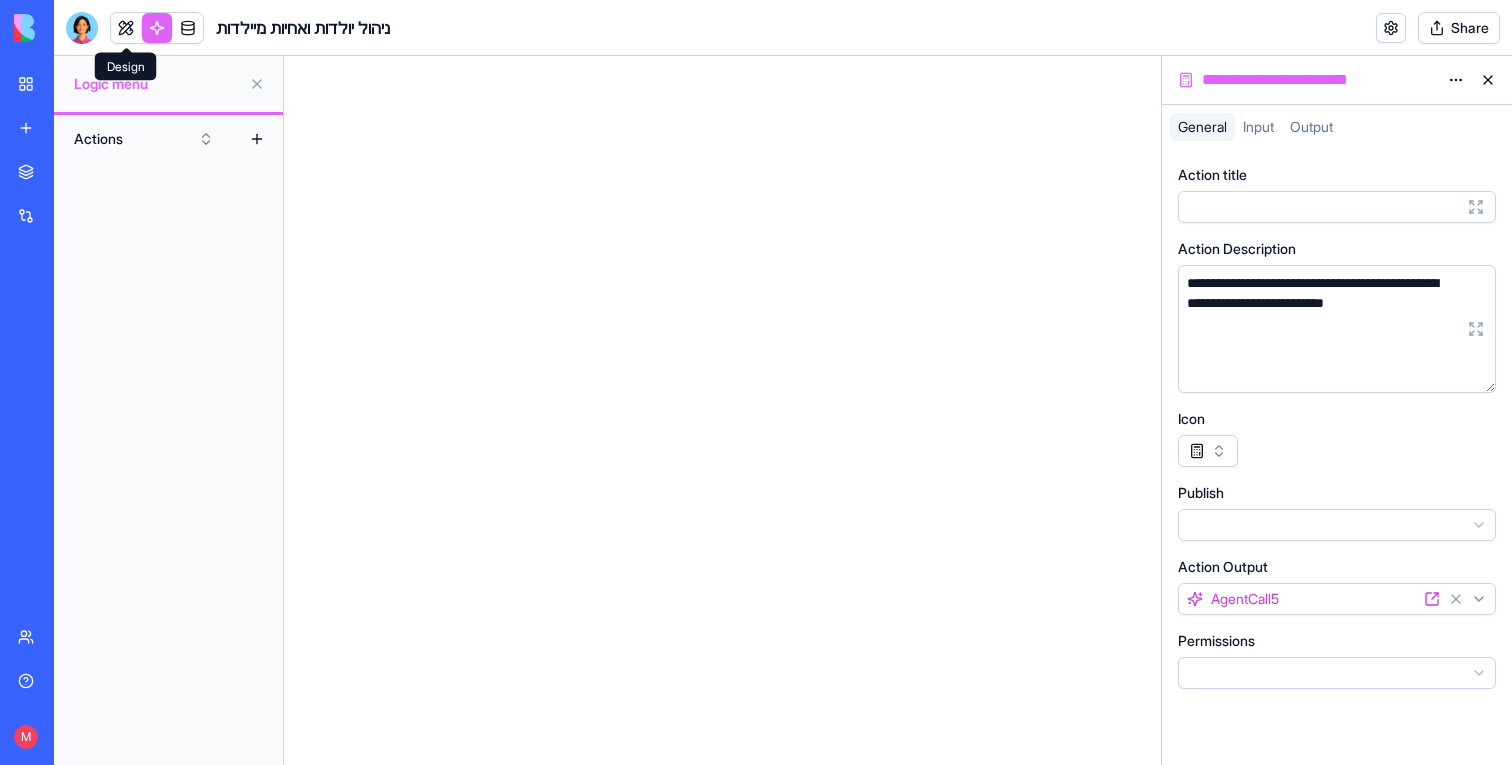 click at bounding box center (126, 28) 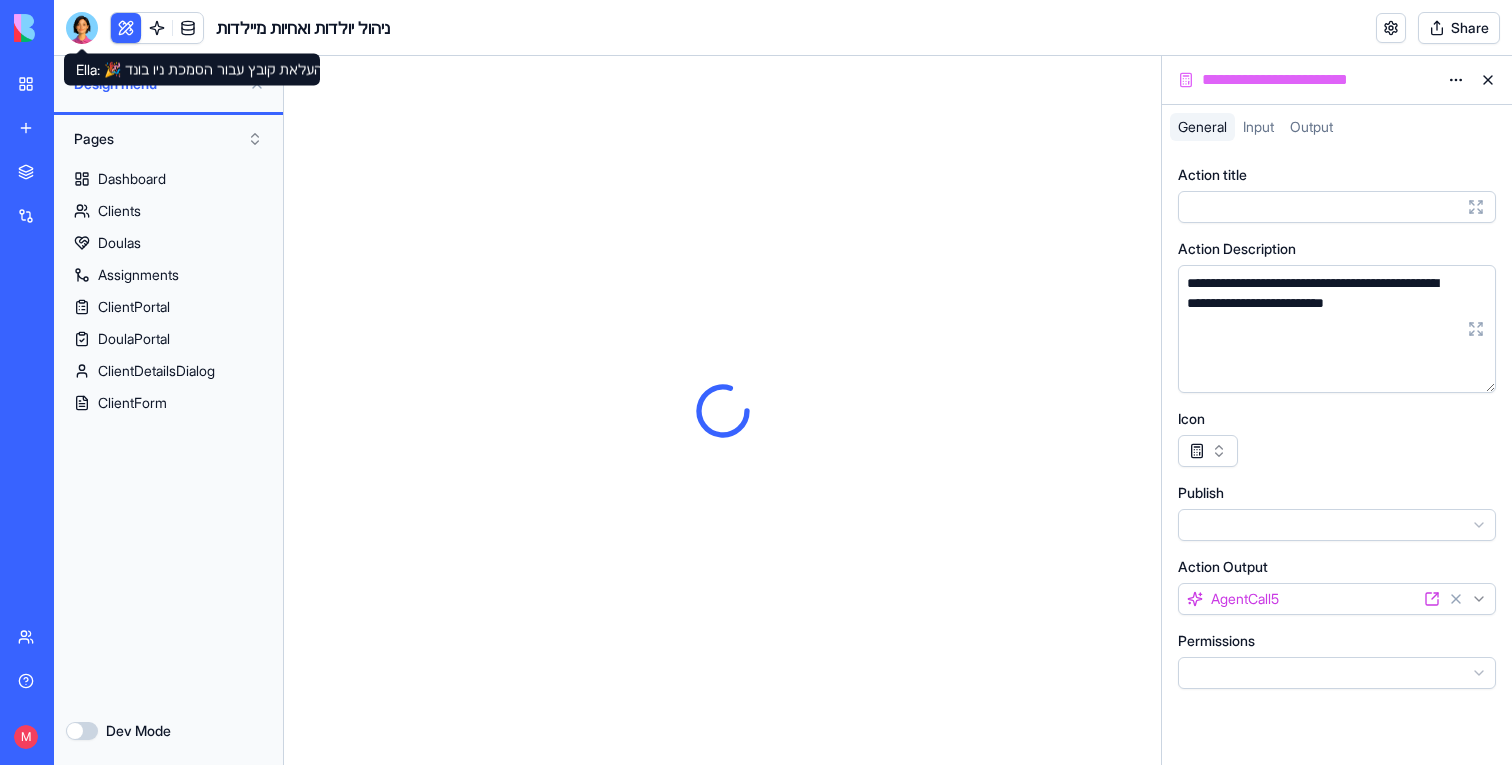 click at bounding box center (82, 28) 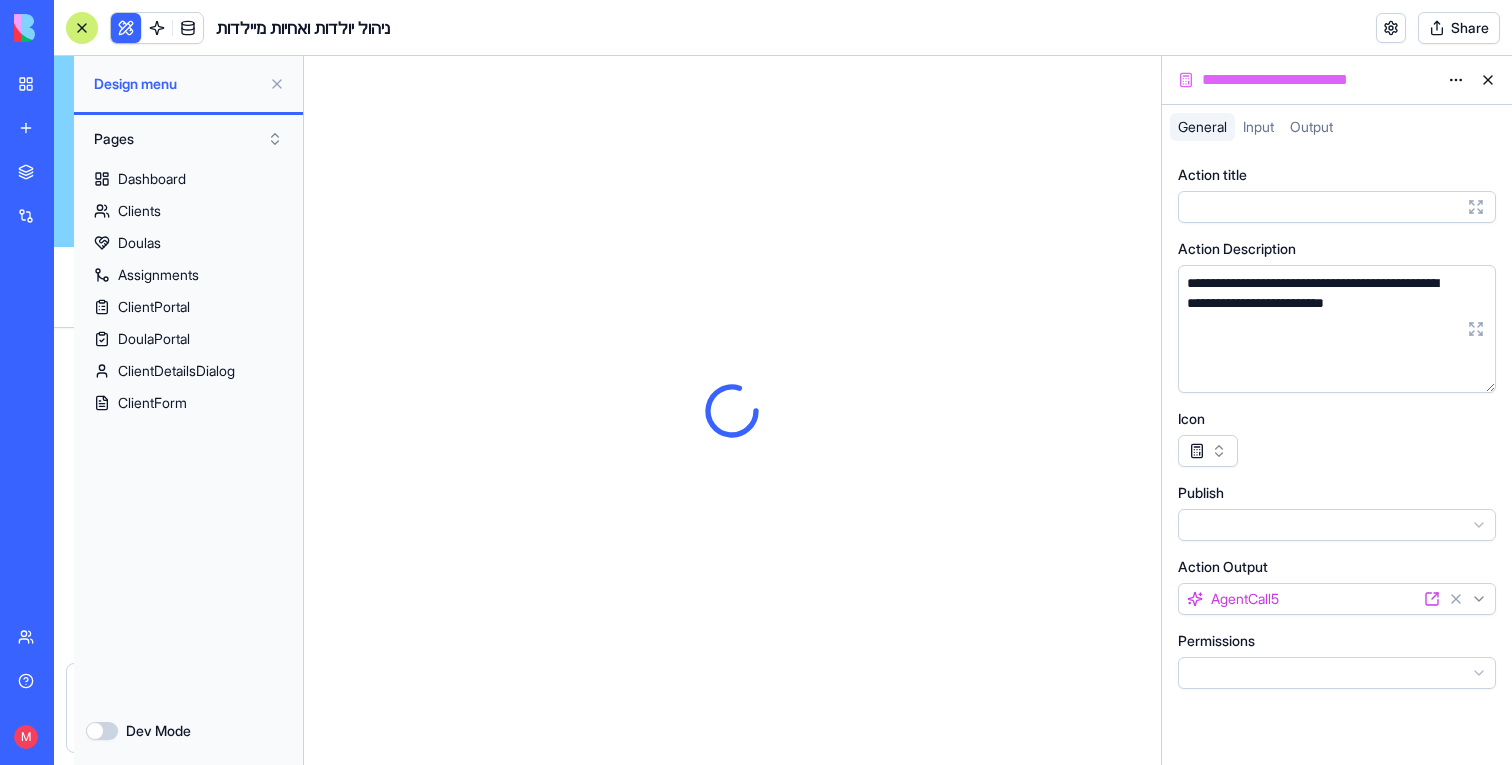 scroll, scrollTop: 0, scrollLeft: 0, axis: both 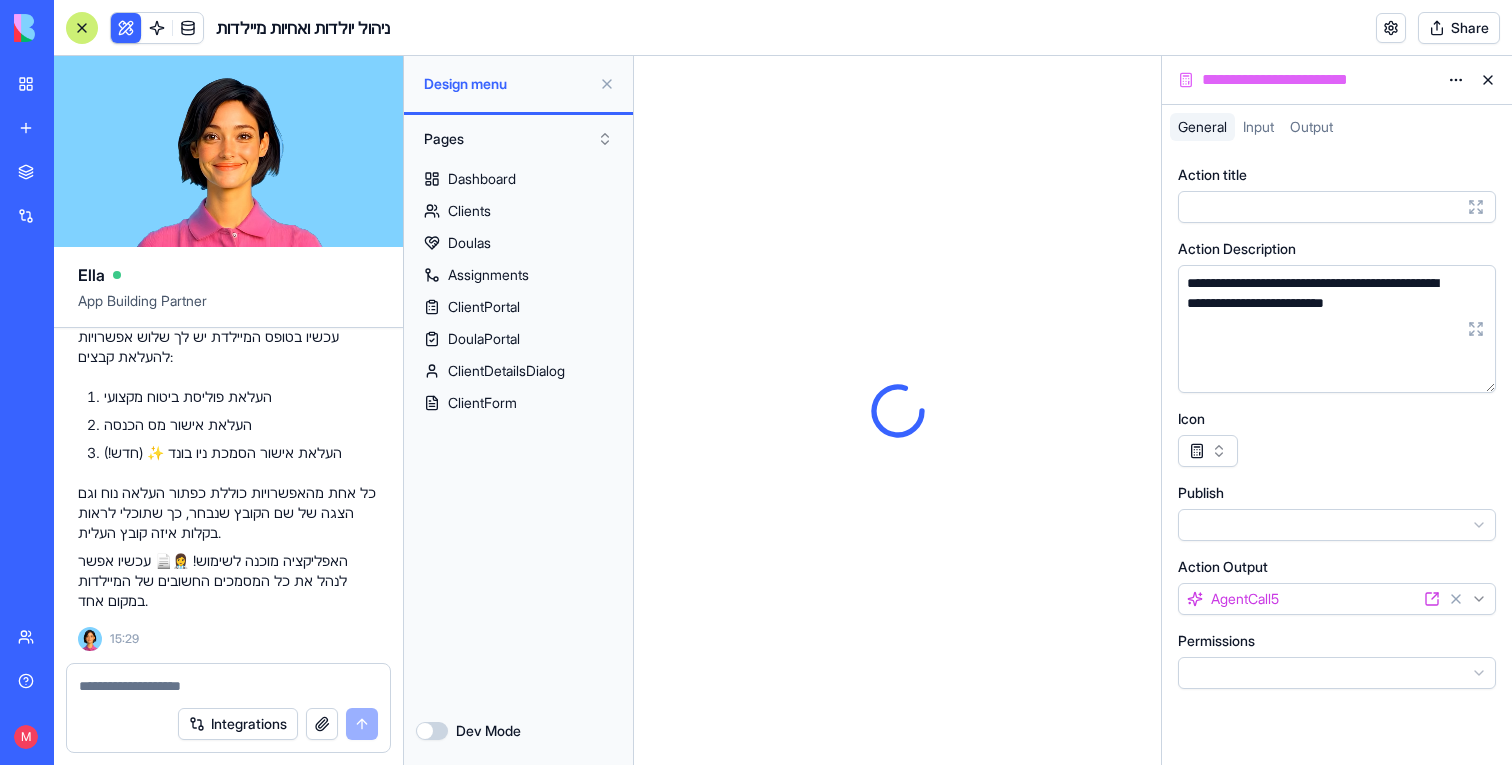 click at bounding box center [228, 686] 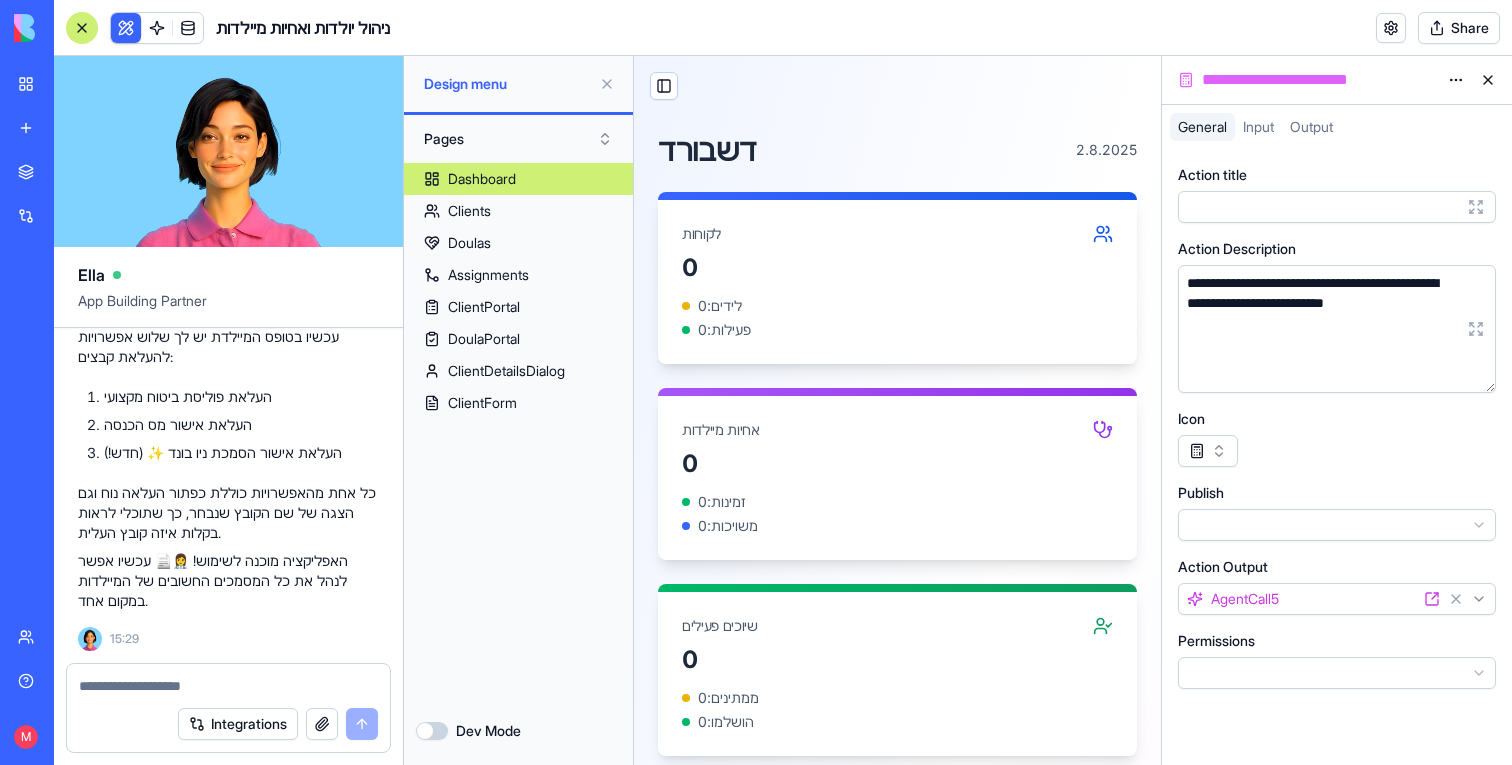 type on "*" 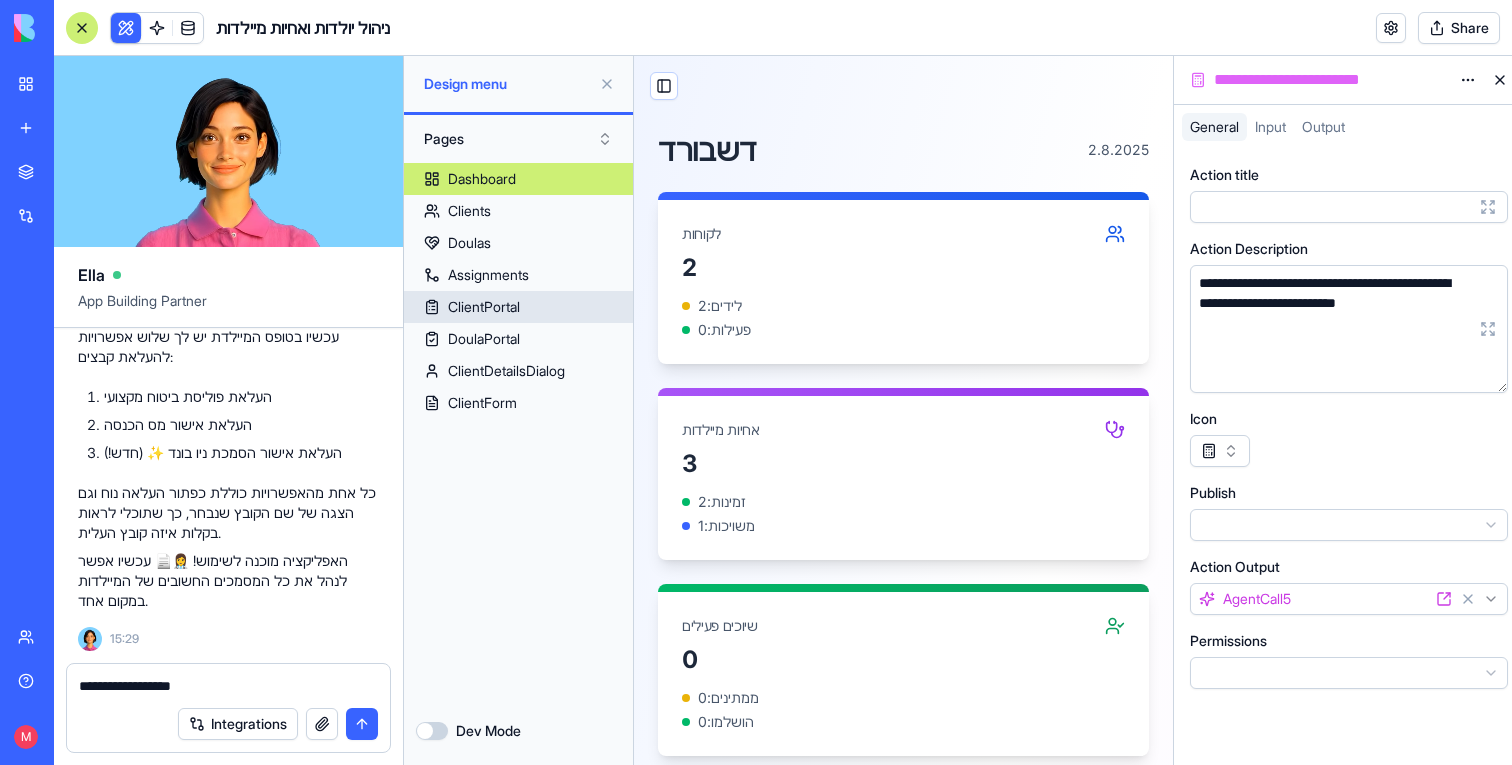 click on "ClientPortal" at bounding box center [484, 307] 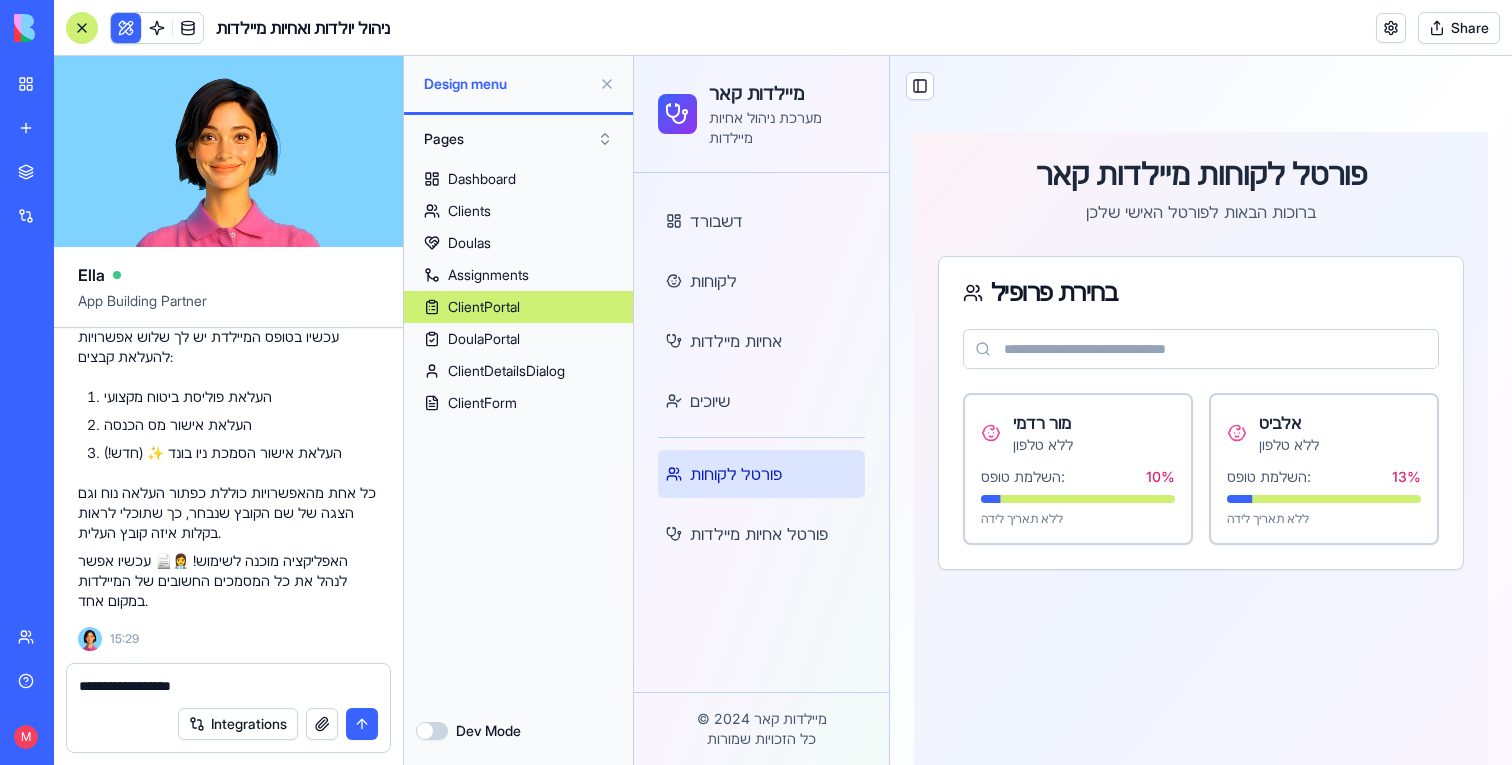 click at bounding box center (607, 84) 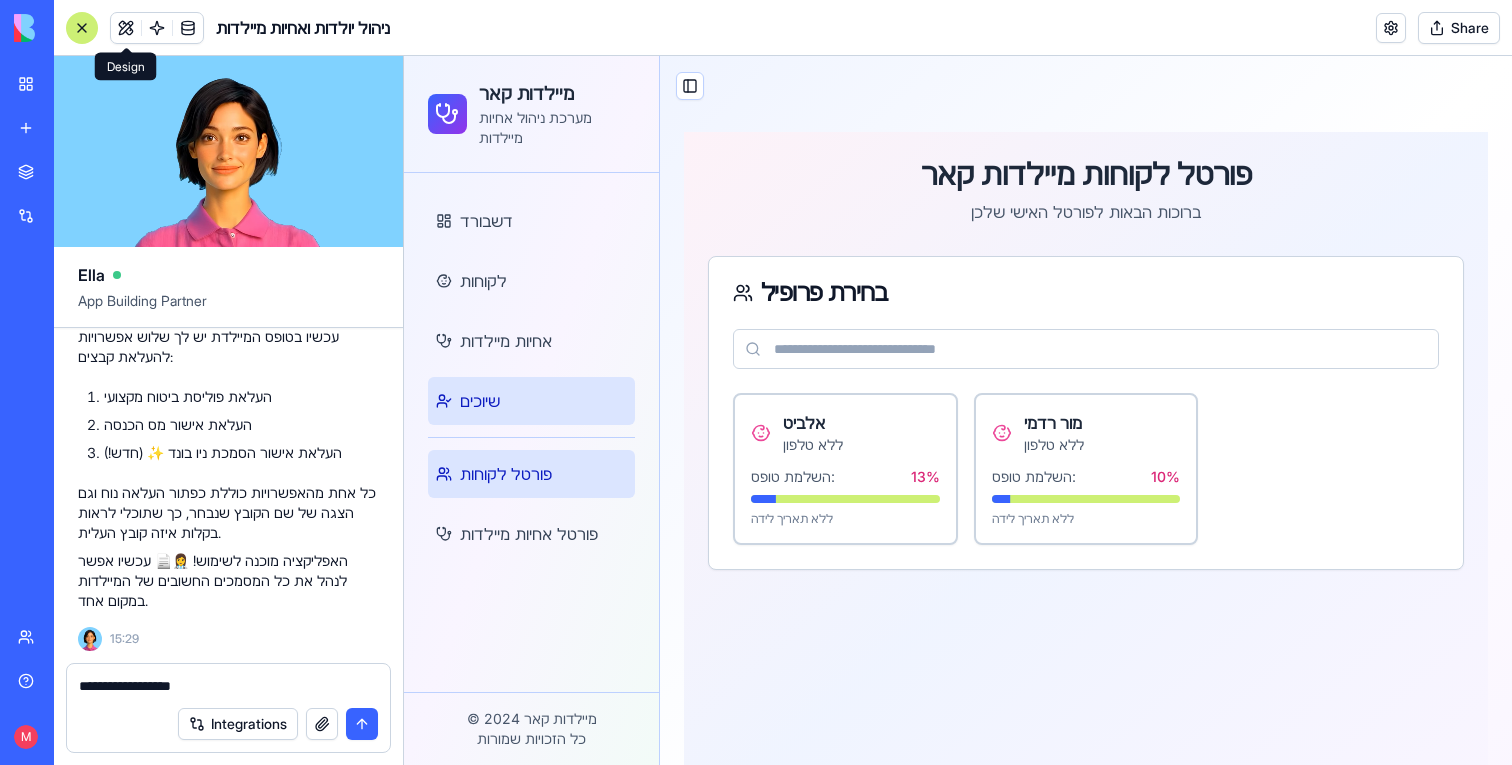 click on "שיוכים" at bounding box center [531, 401] 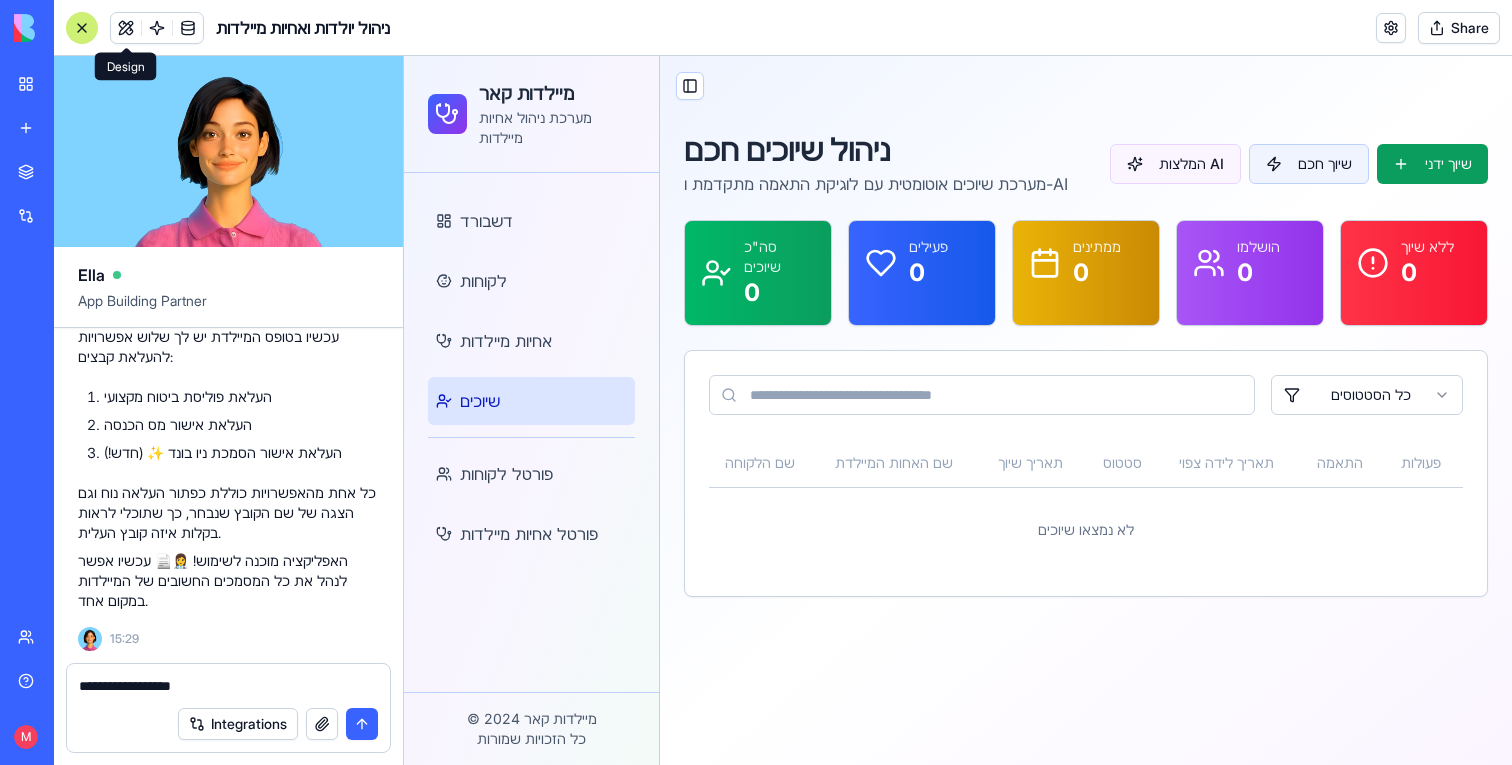 click on "**********" at bounding box center (228, 680) 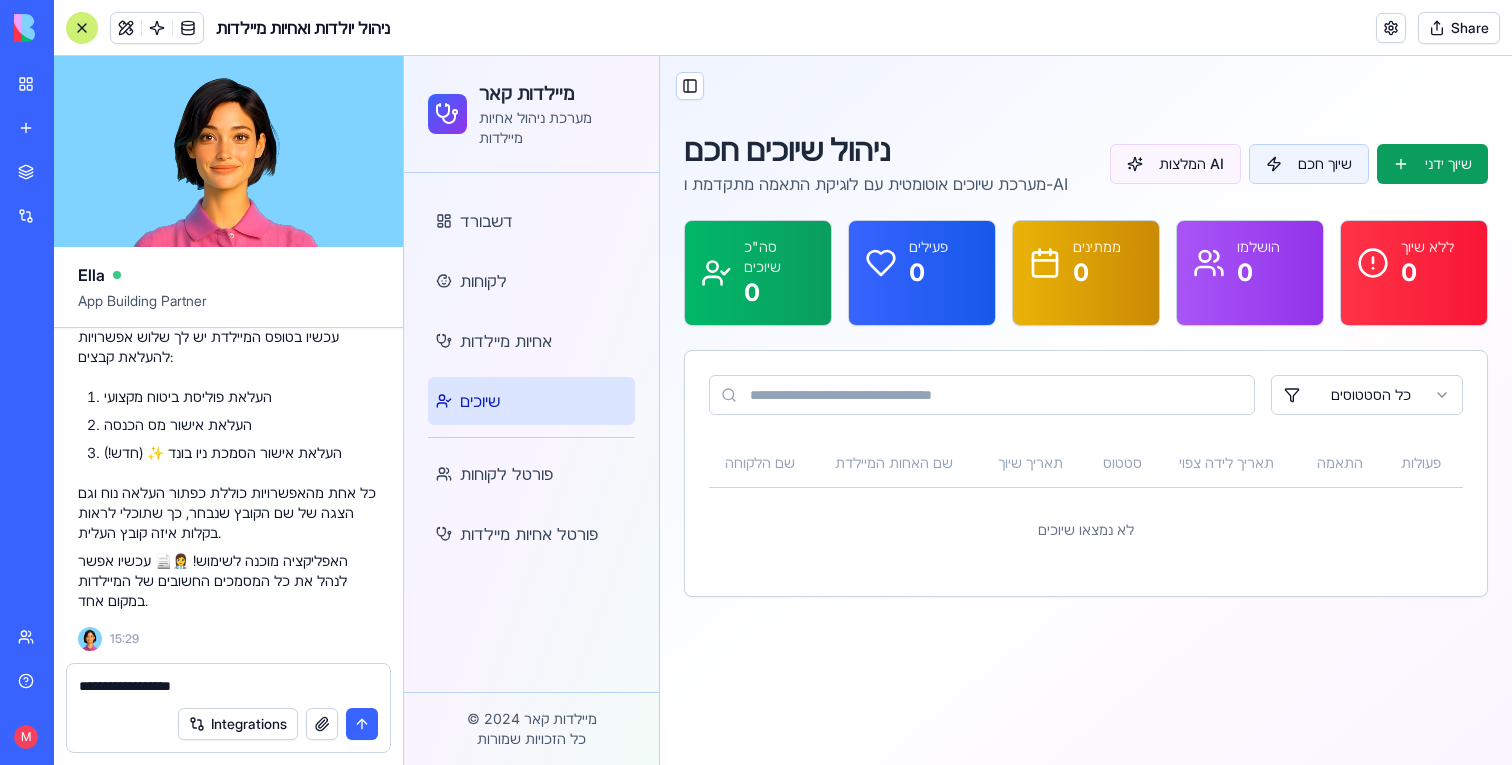 click on "**********" at bounding box center [228, 686] 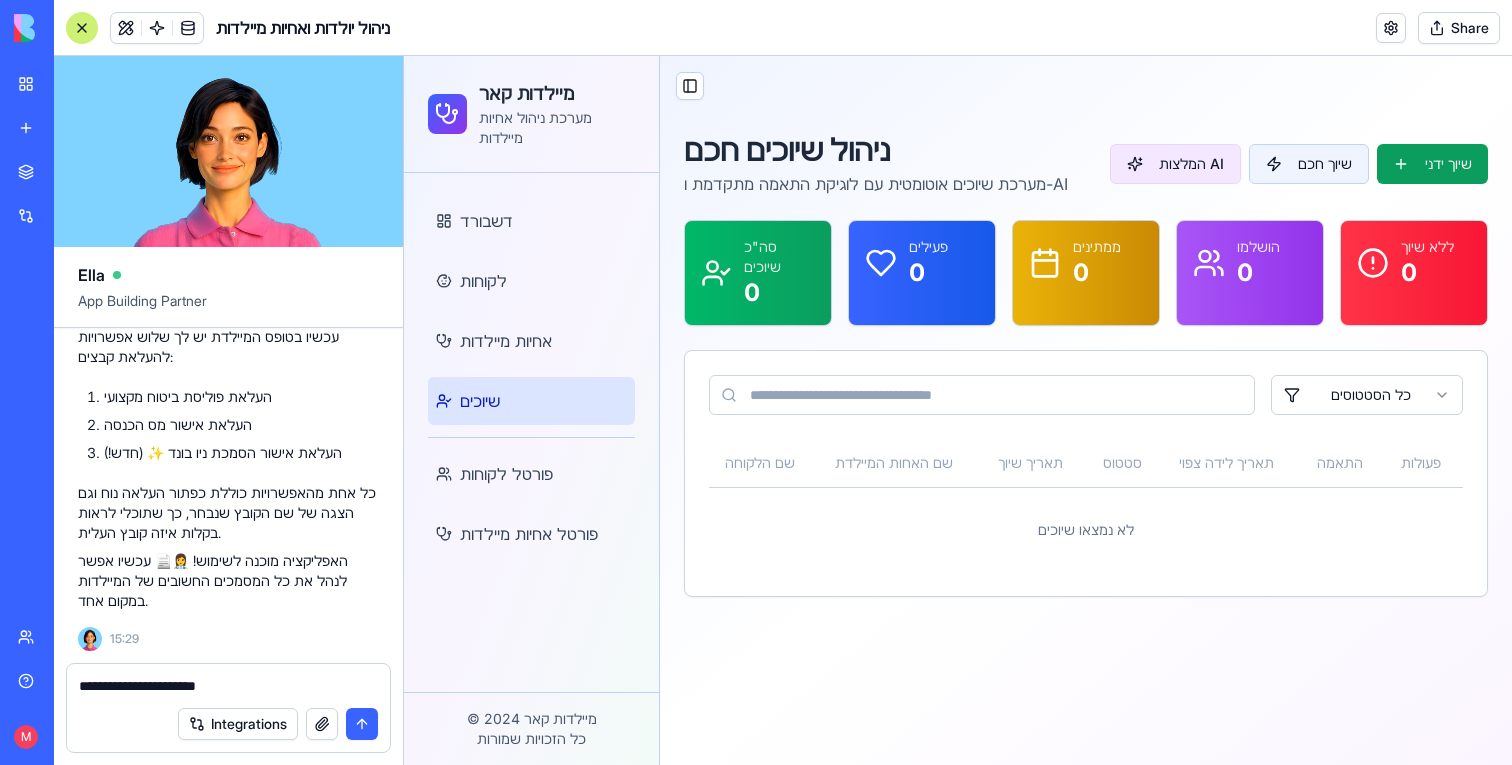 click on "המלצות AI" at bounding box center [1175, 164] 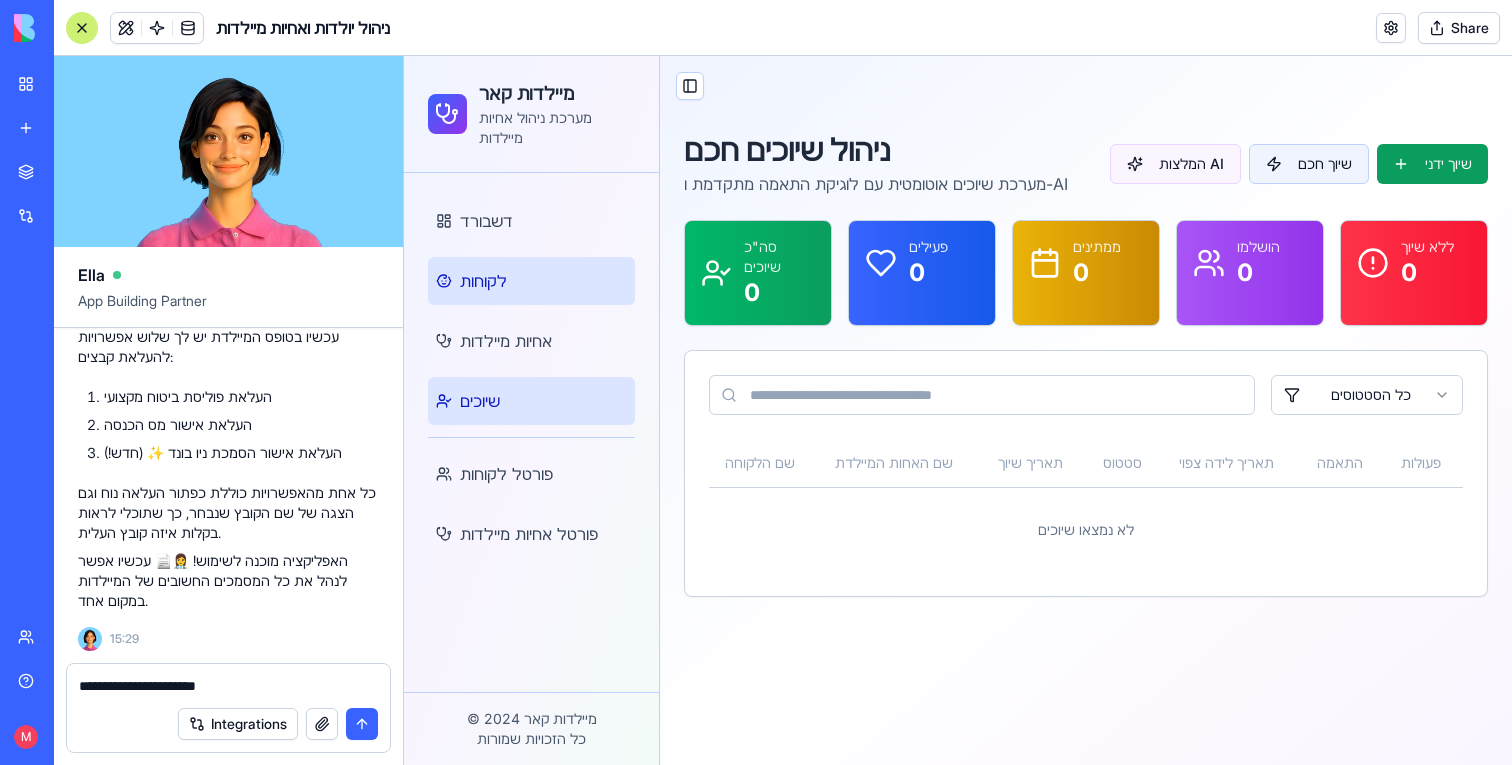 click on "לקוחות" at bounding box center [483, 281] 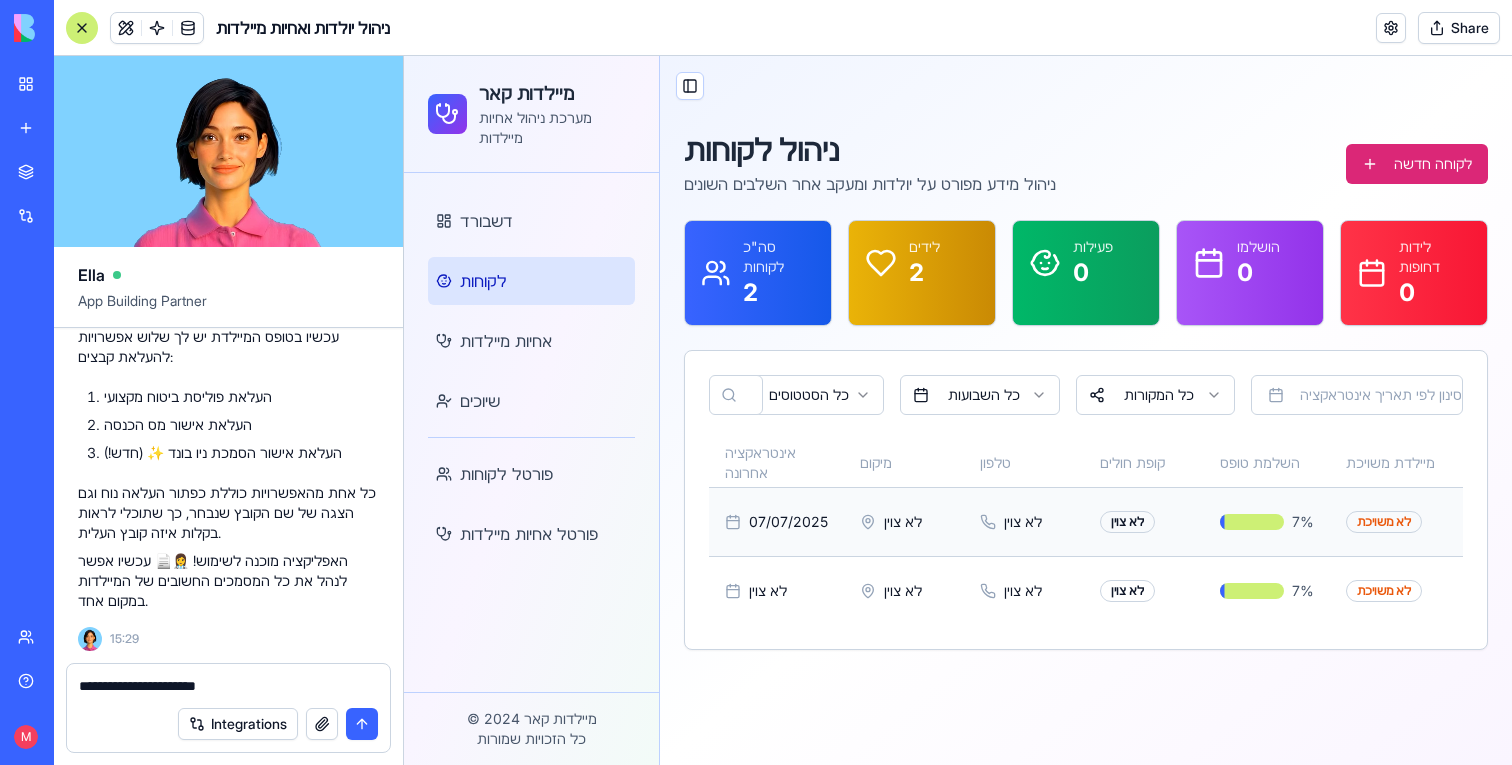 scroll, scrollTop: 0, scrollLeft: 733, axis: horizontal 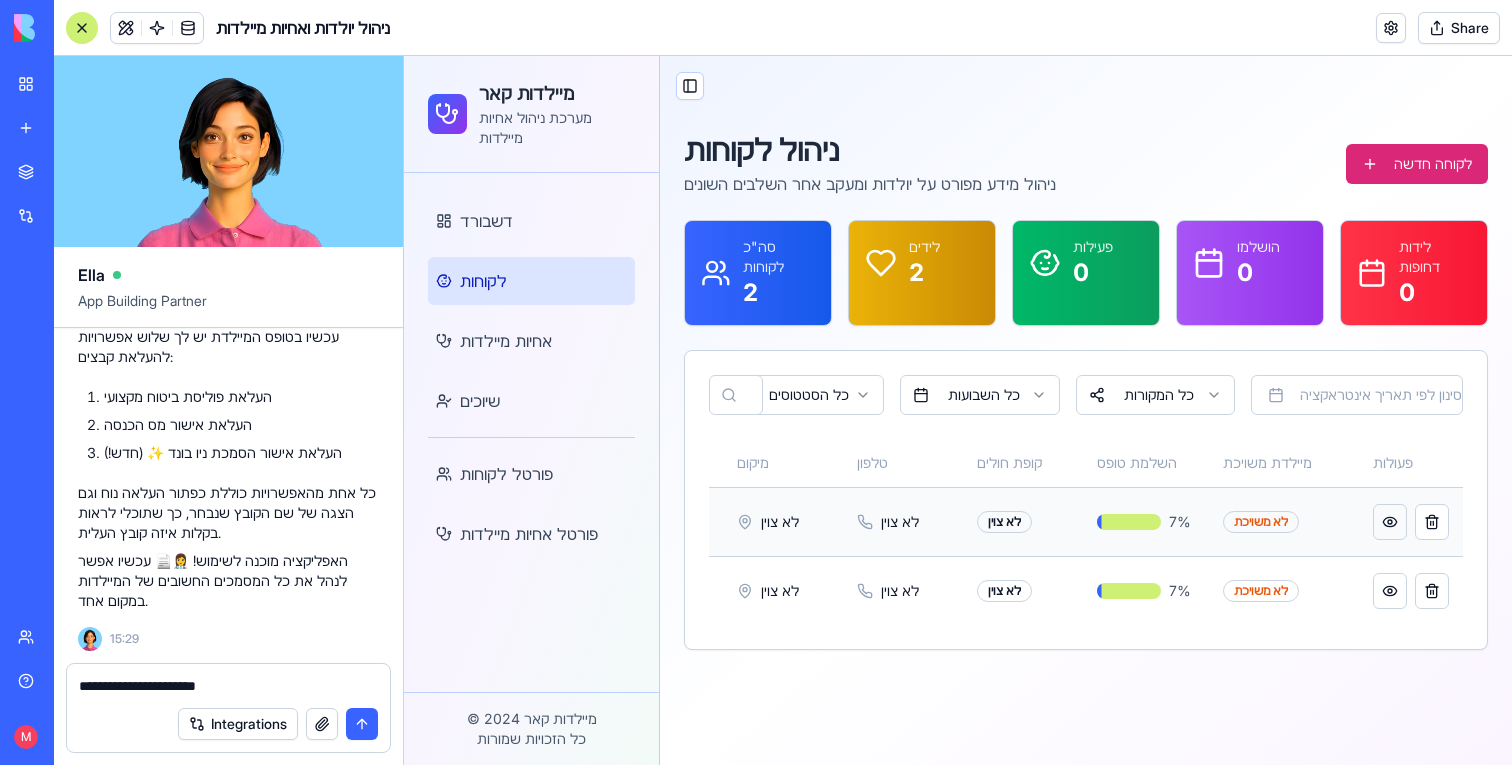click at bounding box center (1390, 522) 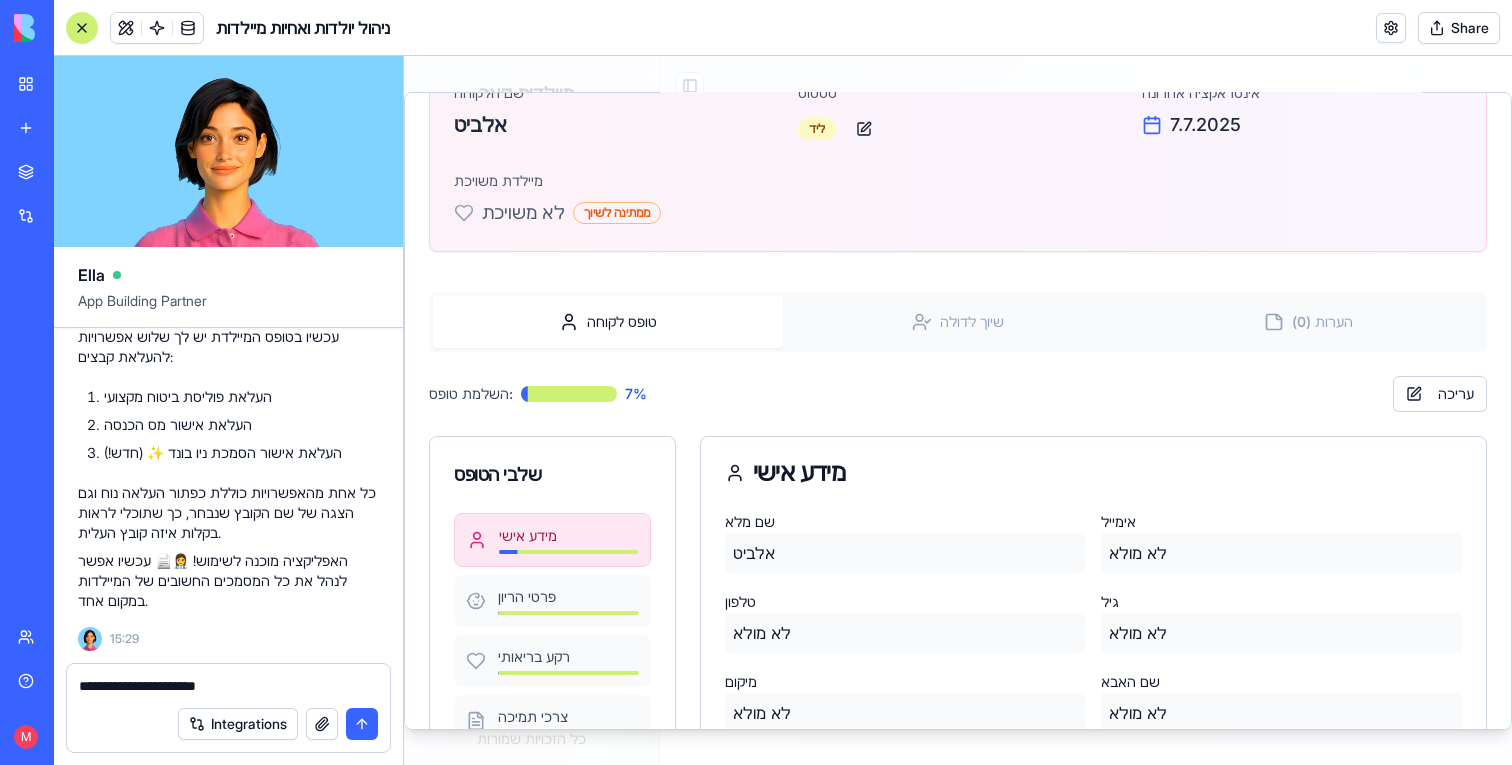 scroll, scrollTop: 90, scrollLeft: 0, axis: vertical 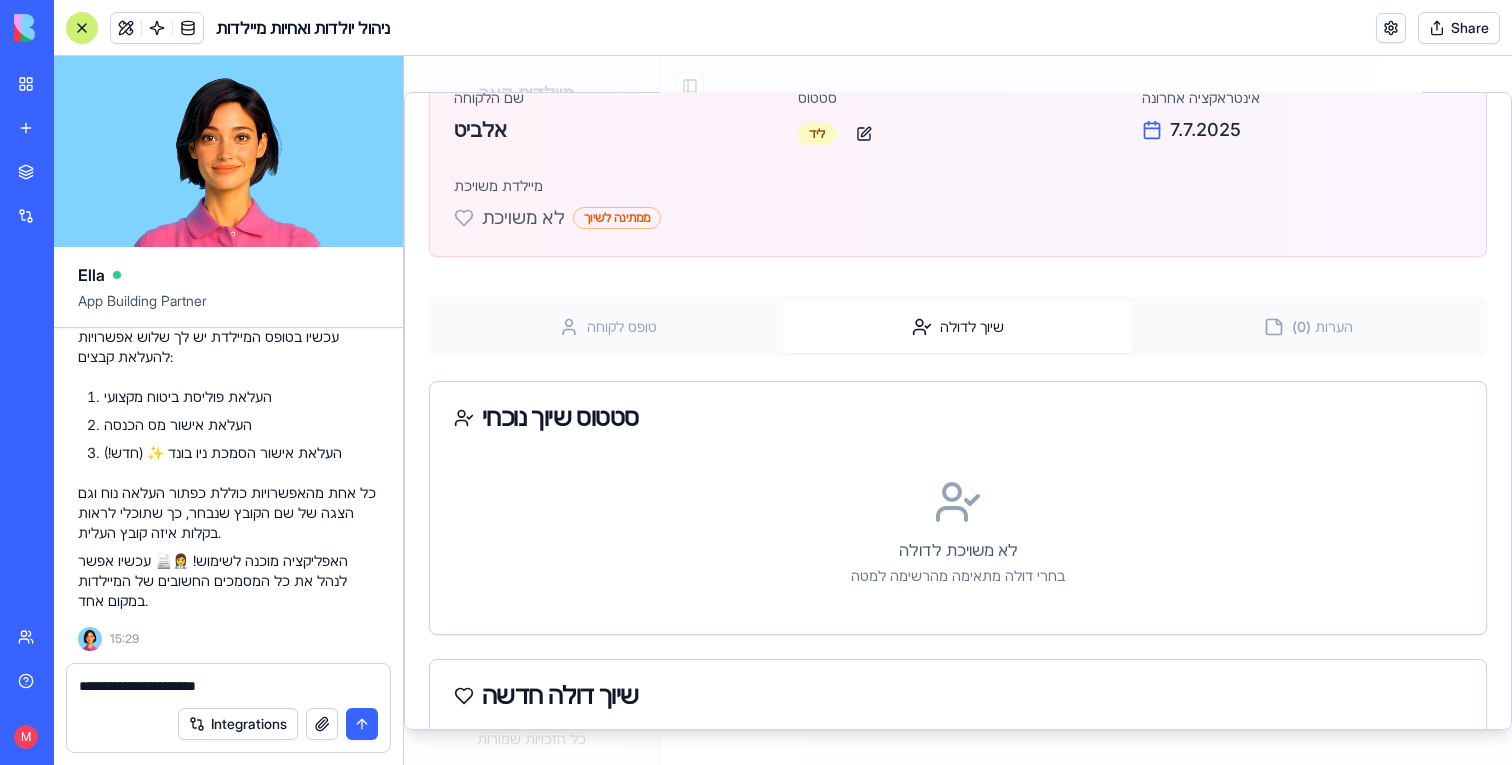 click on "שיוך לדולה" at bounding box center (958, 326) 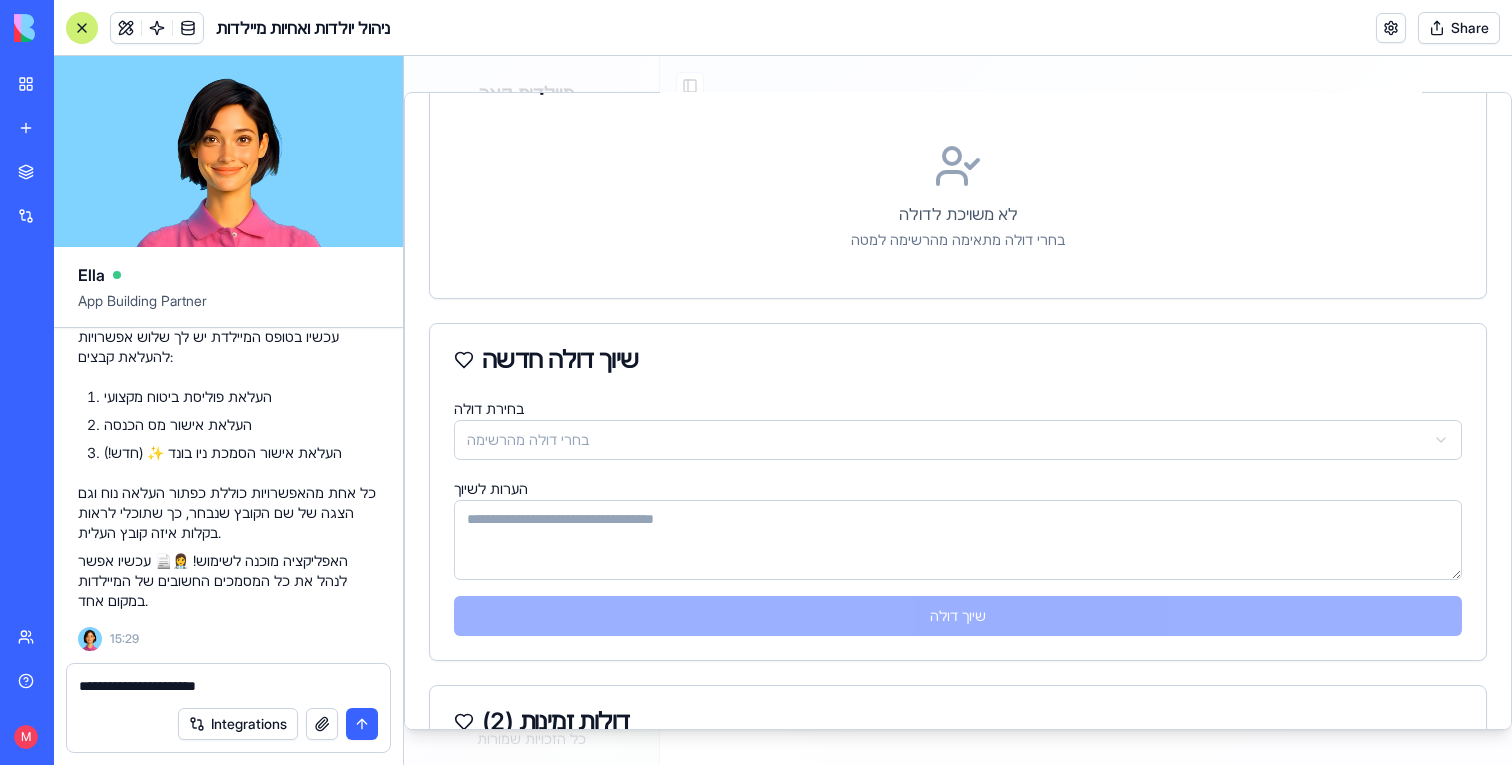 scroll, scrollTop: 0, scrollLeft: 0, axis: both 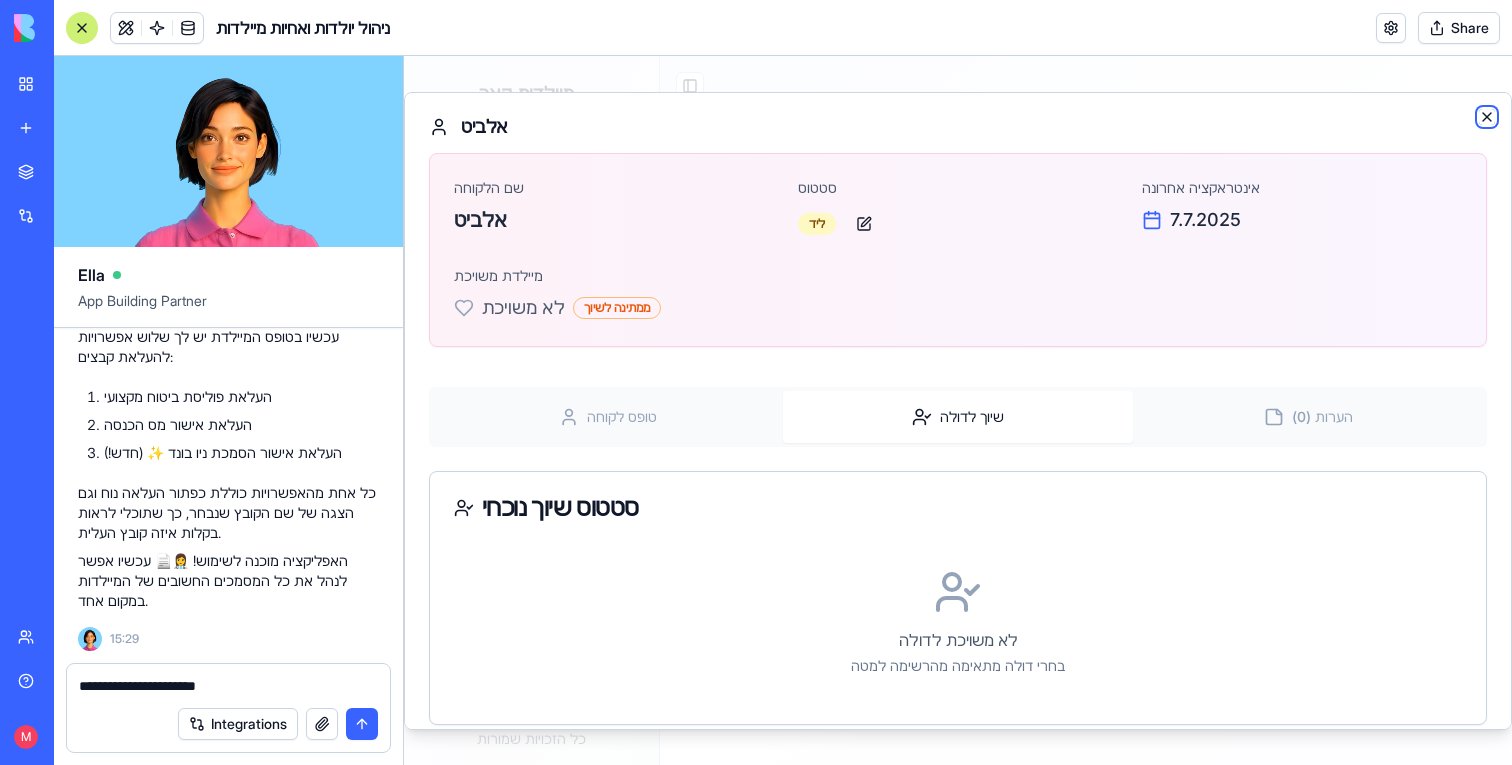 click 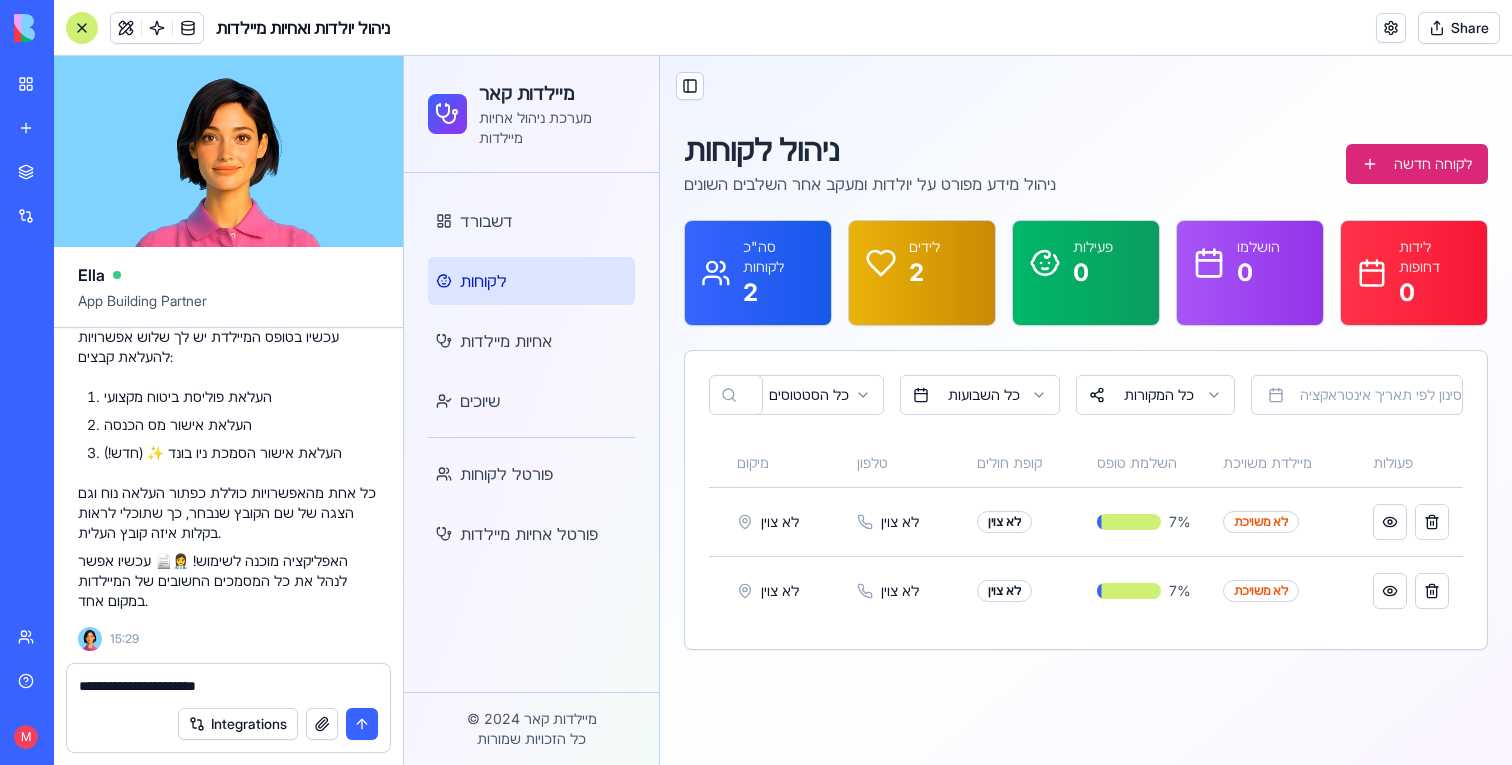 click on "**********" at bounding box center (228, 686) 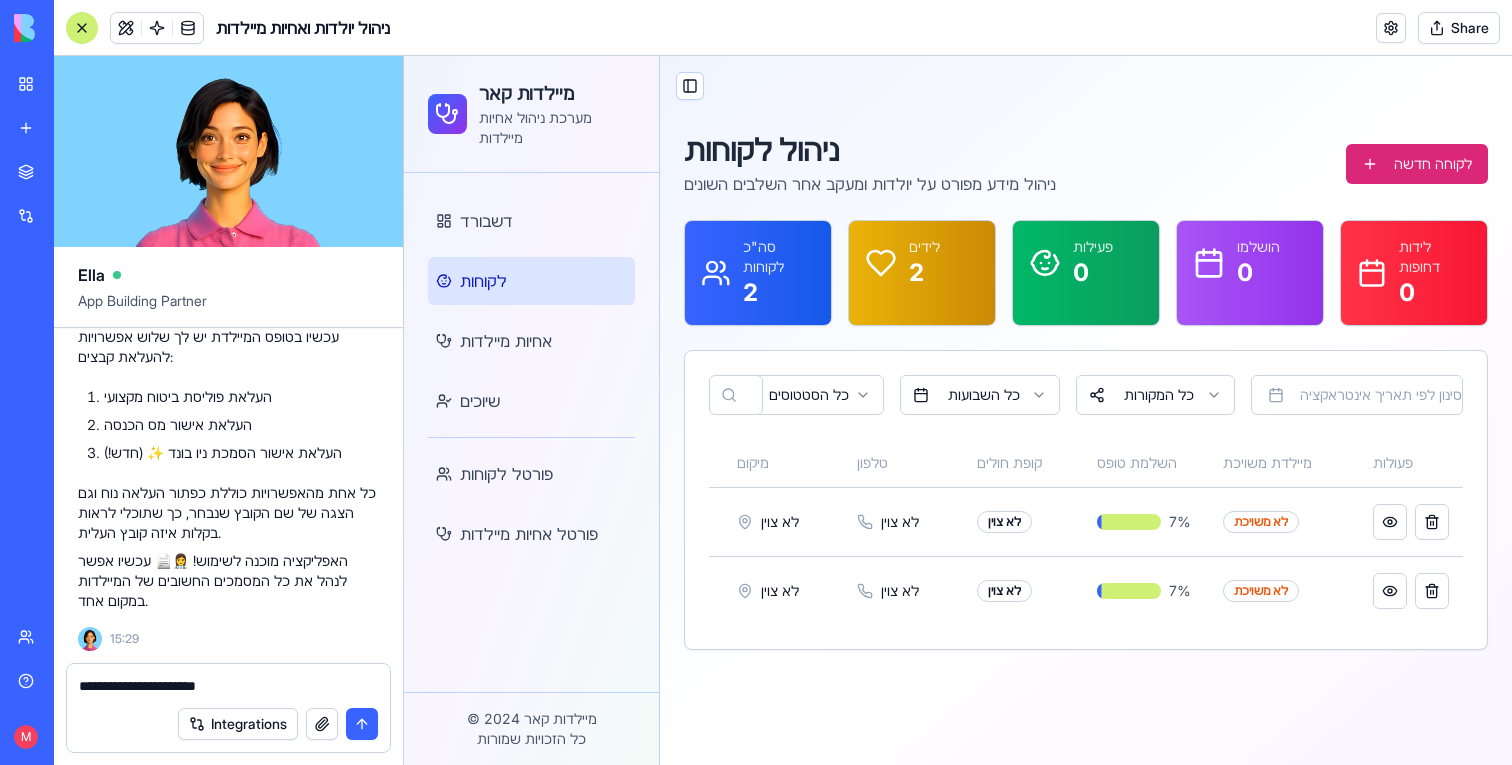 click on "**********" at bounding box center [228, 686] 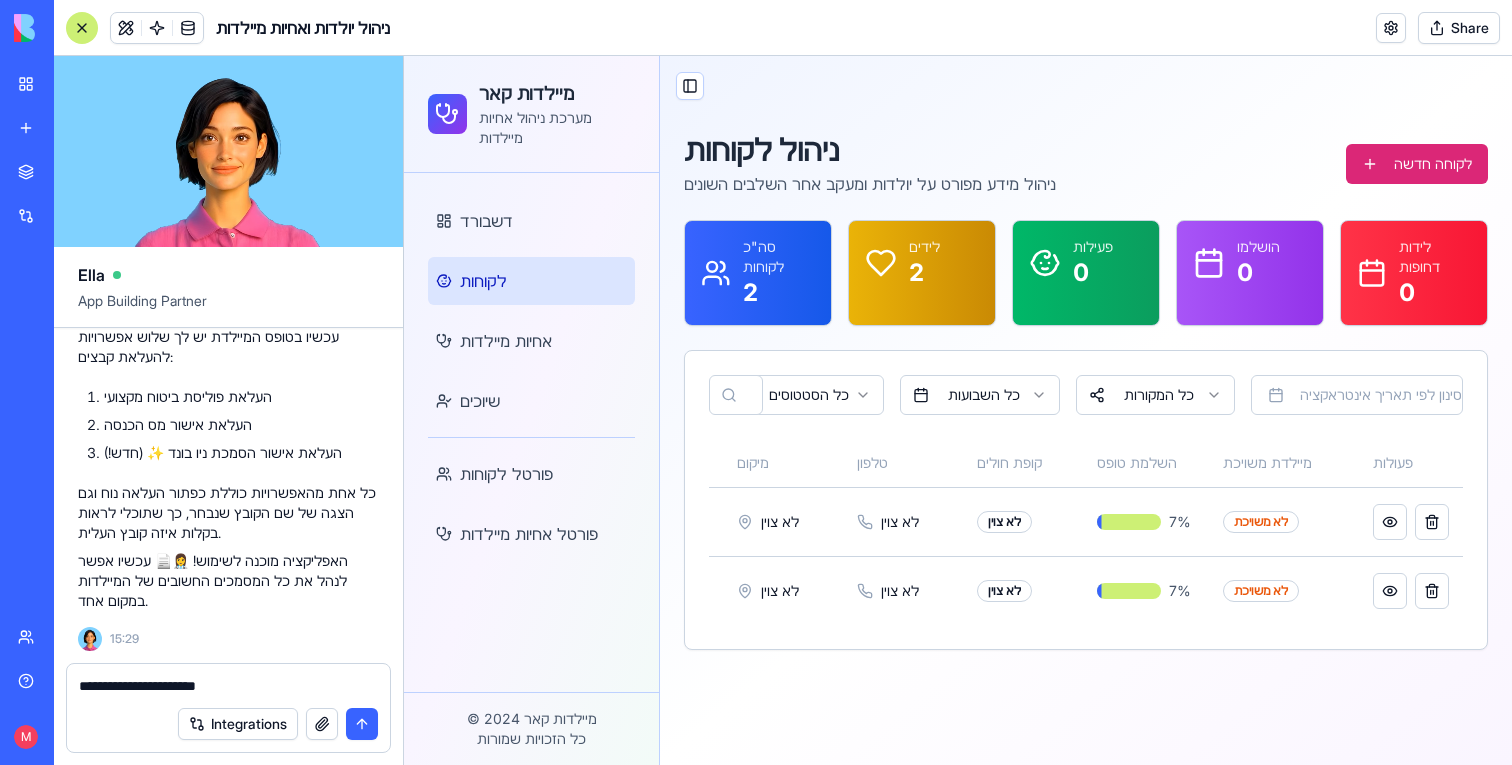 click on "**********" at bounding box center [228, 686] 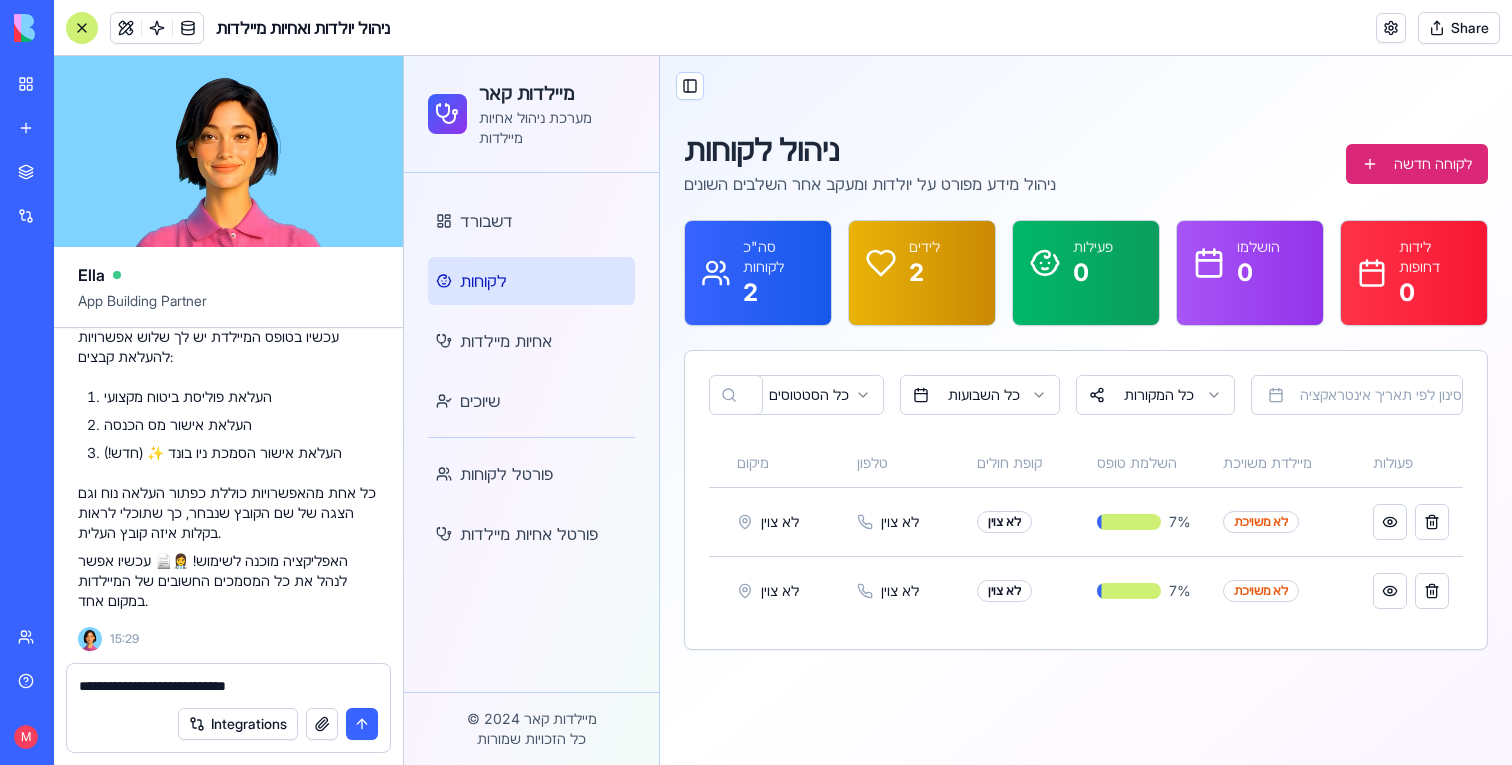 type on "**********" 